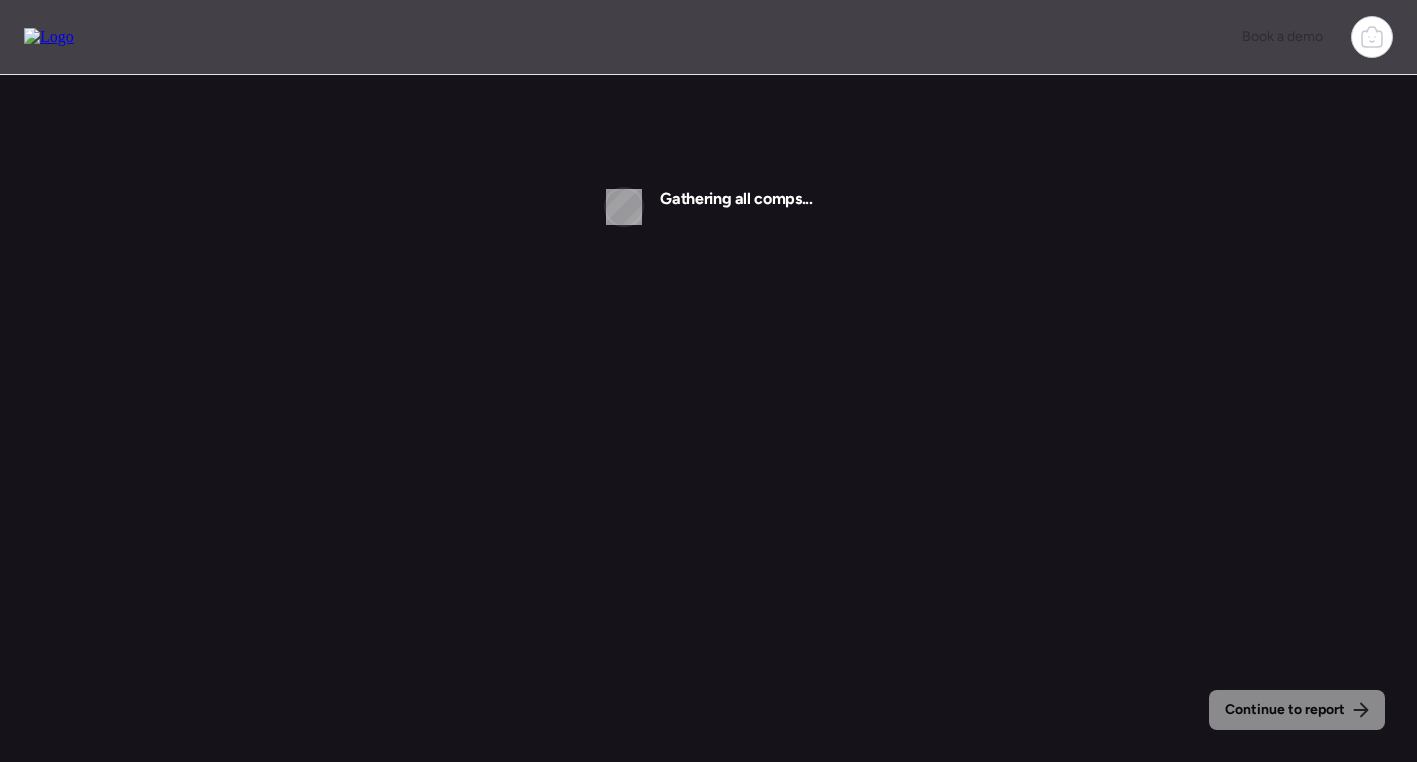 scroll, scrollTop: 0, scrollLeft: 0, axis: both 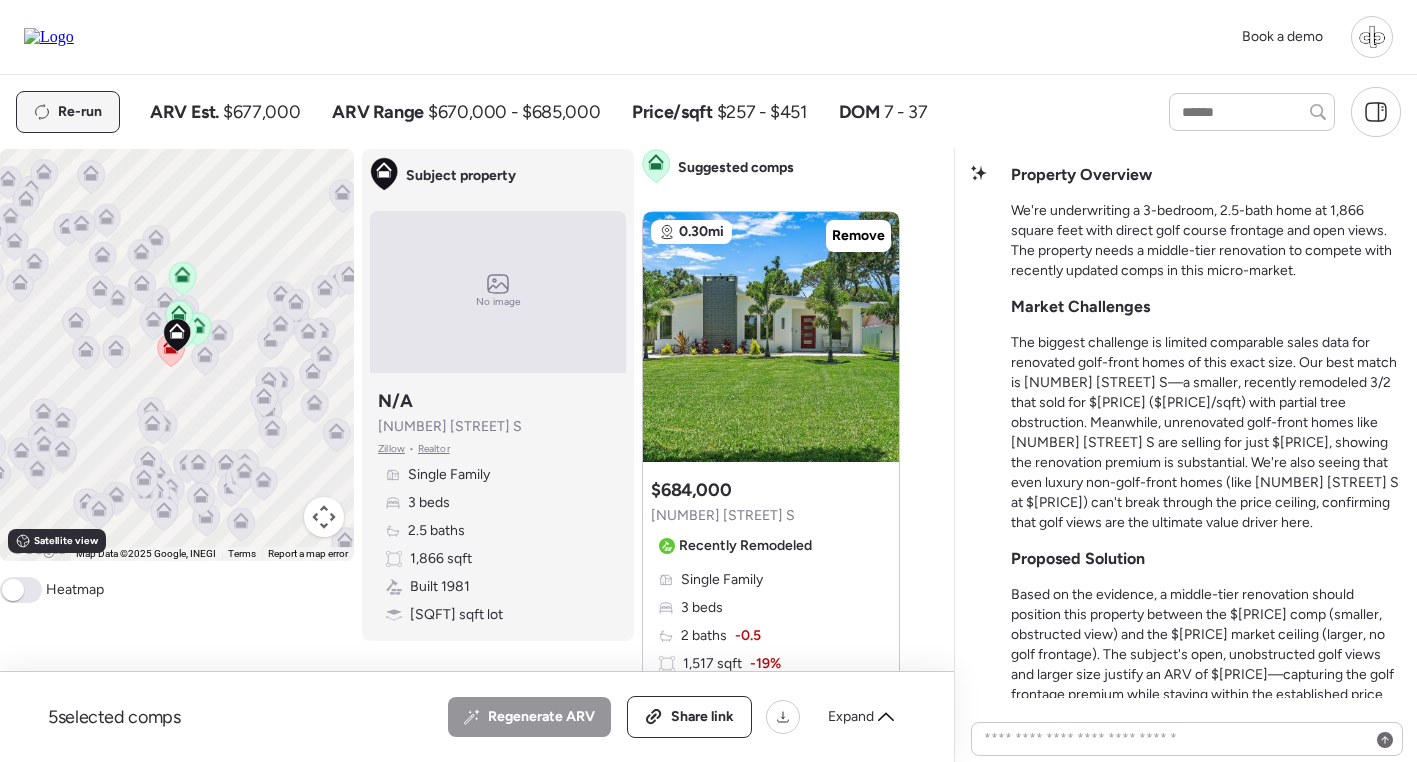 click on "Re-run" at bounding box center [80, 112] 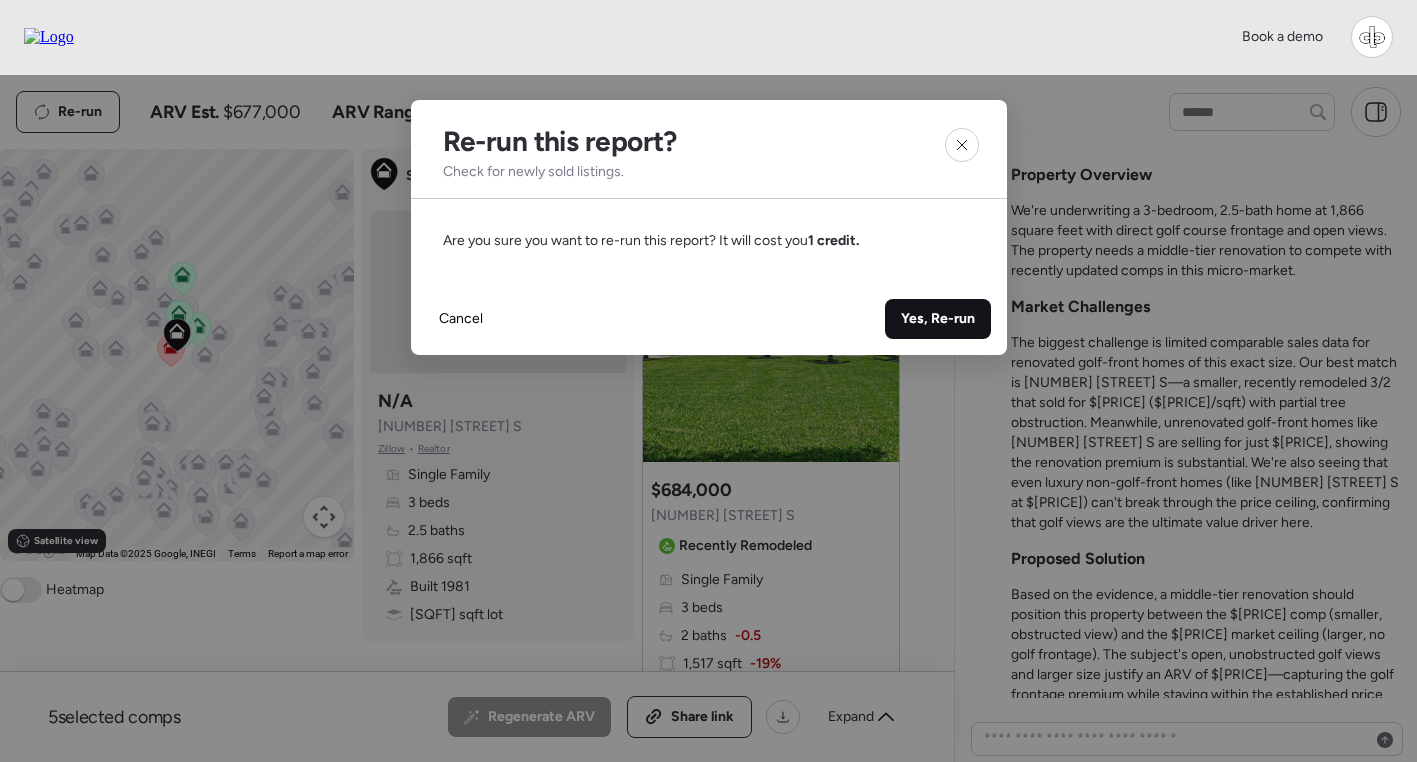 click on "Yes, Re-run" at bounding box center [938, 319] 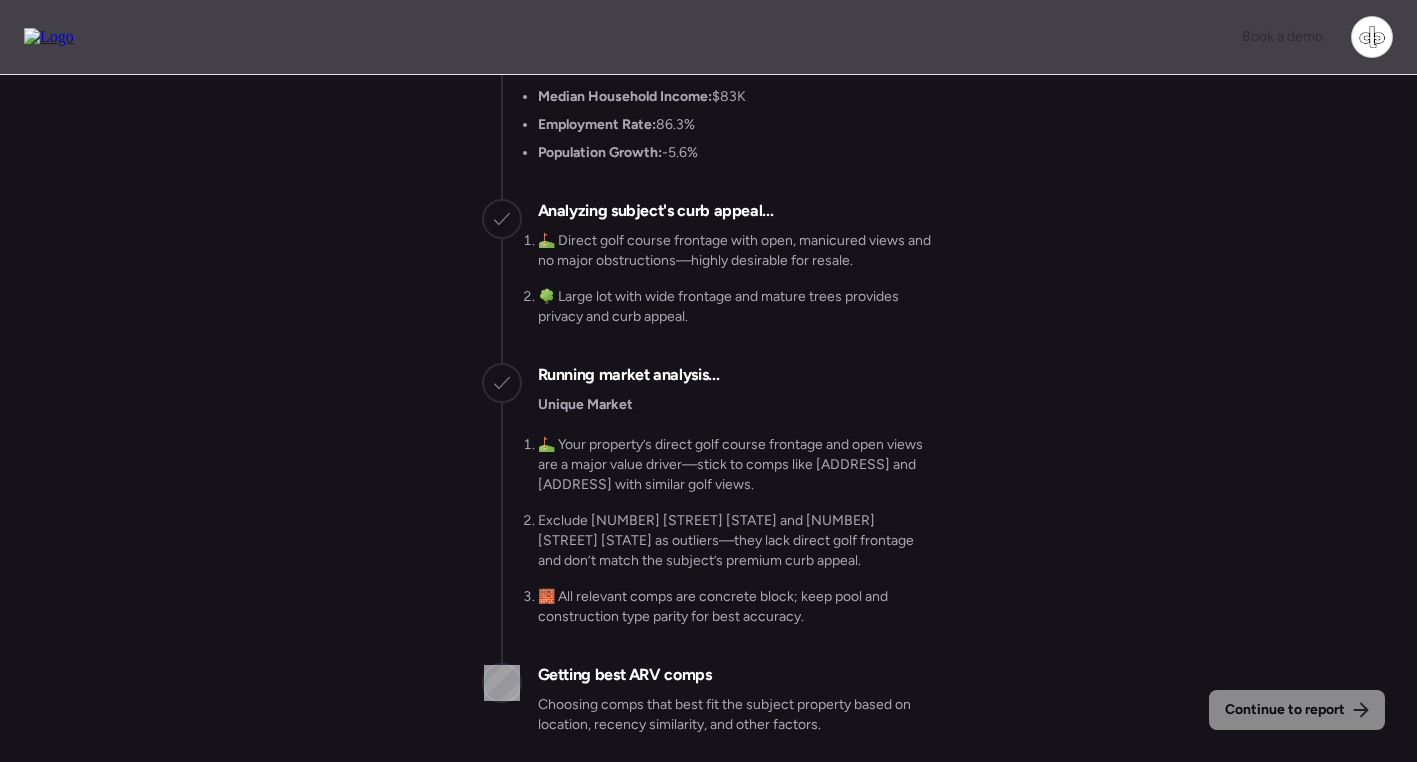scroll, scrollTop: 0, scrollLeft: 0, axis: both 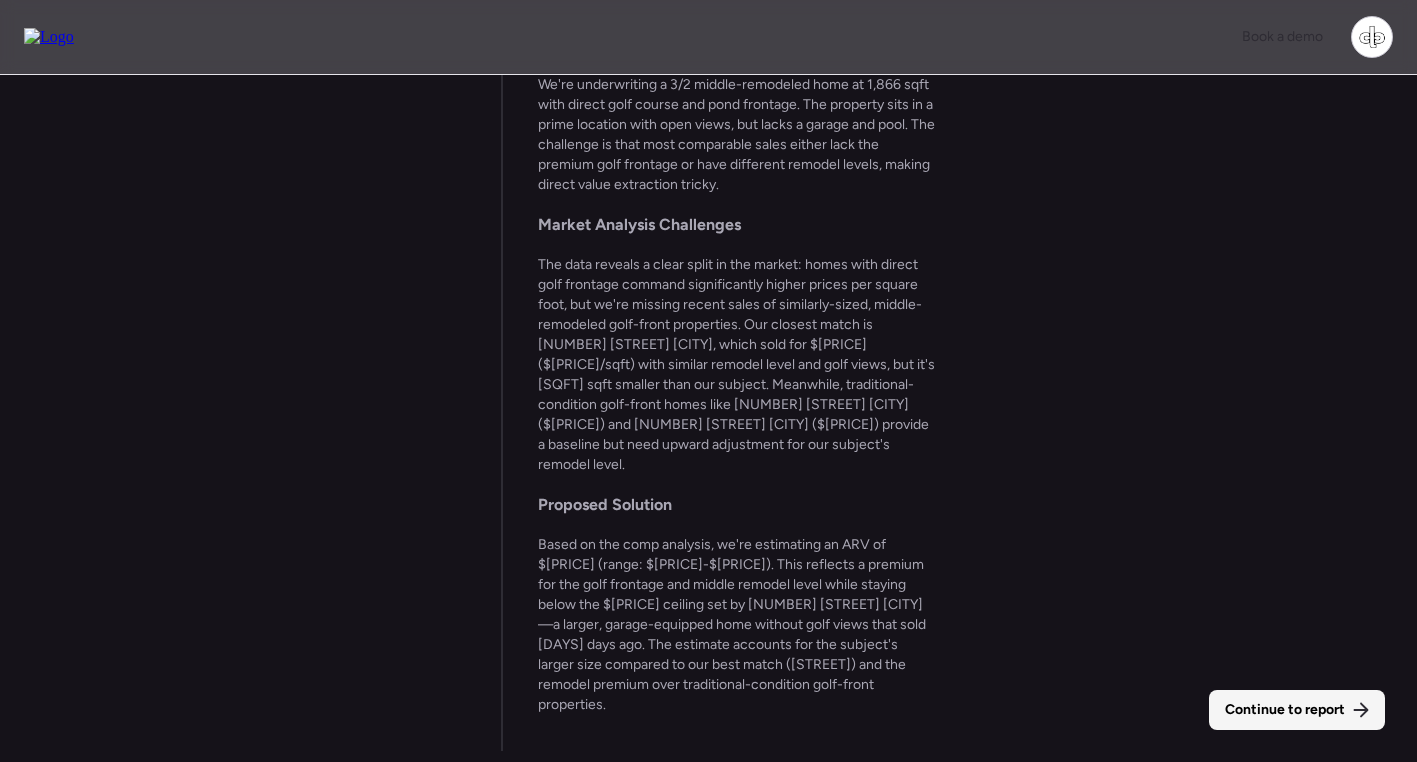 click on "Continue to report" at bounding box center [1285, 710] 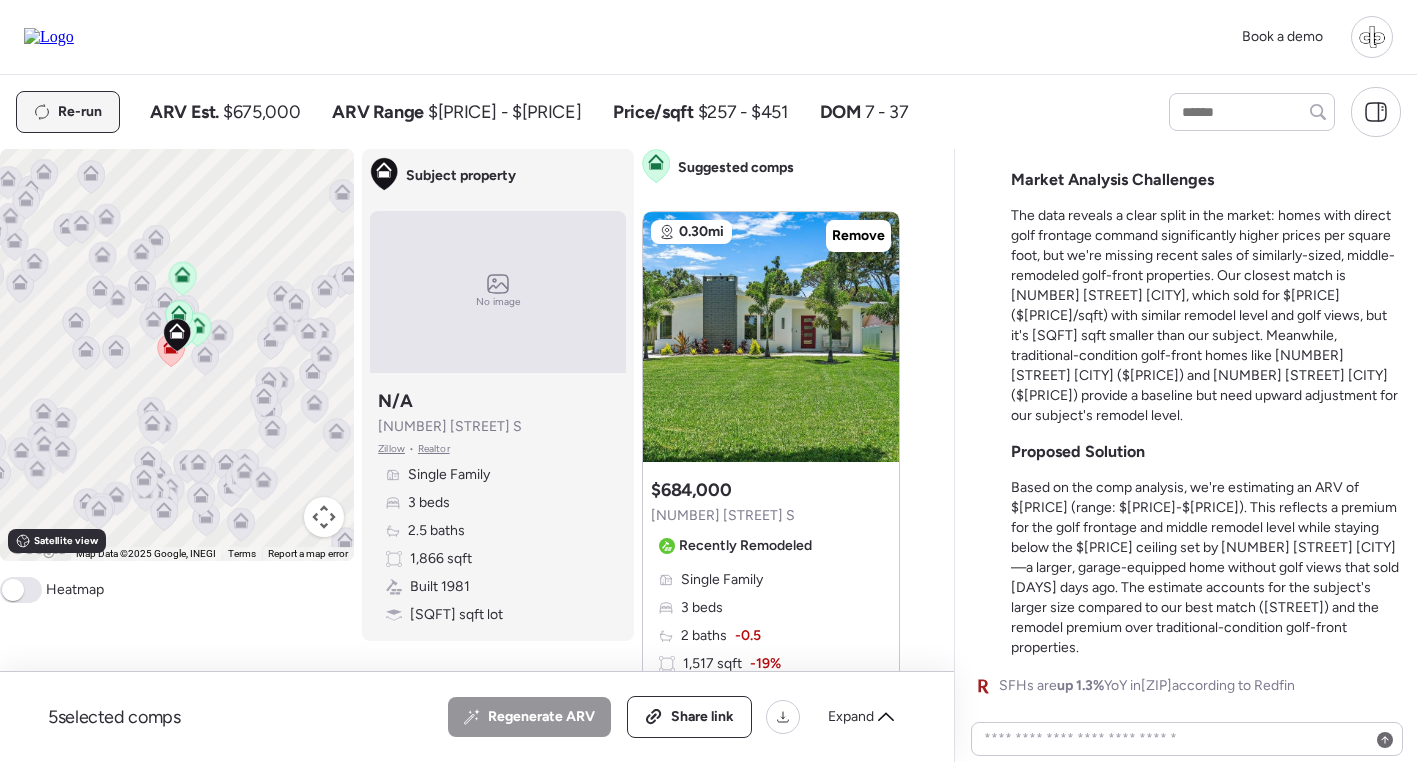 click on "Re-run" at bounding box center (80, 112) 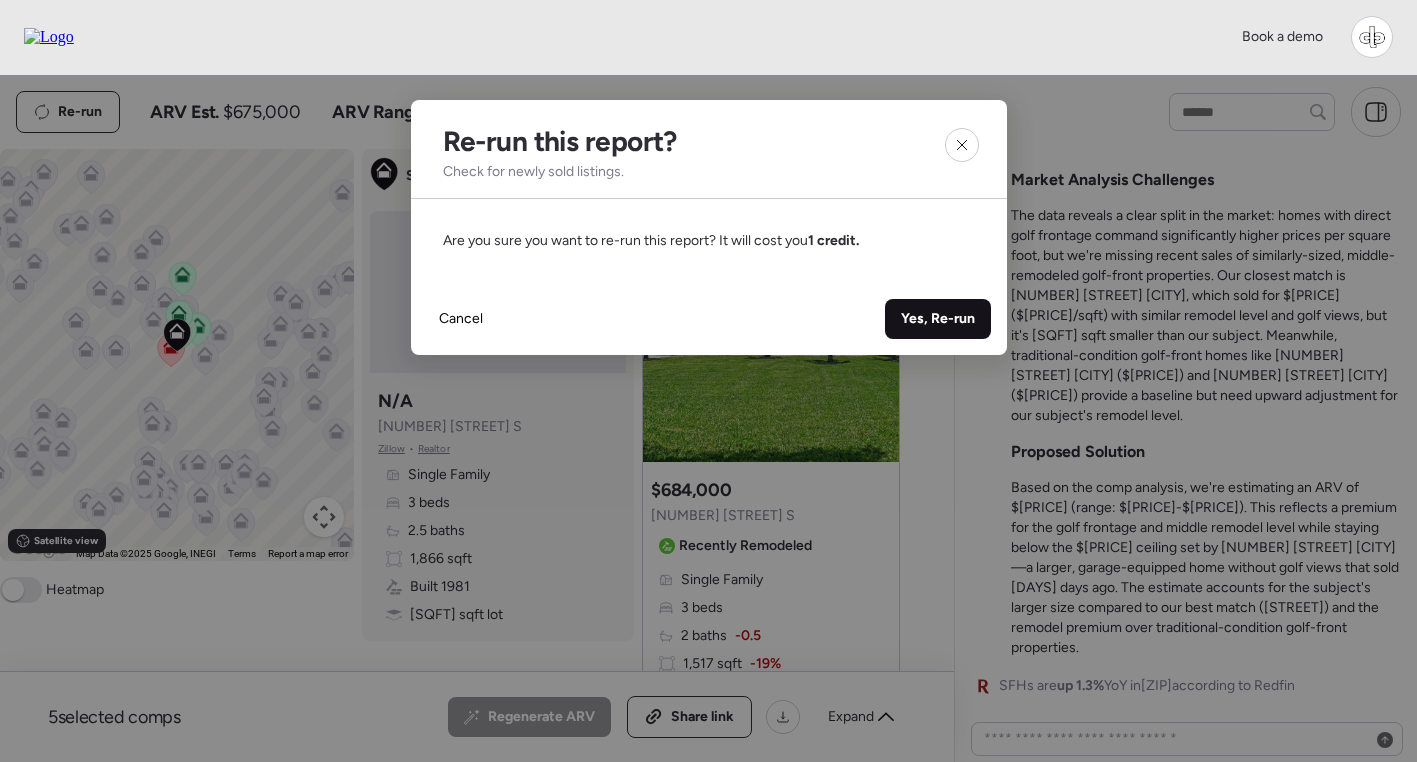 click on "Yes, Re-run" at bounding box center (938, 319) 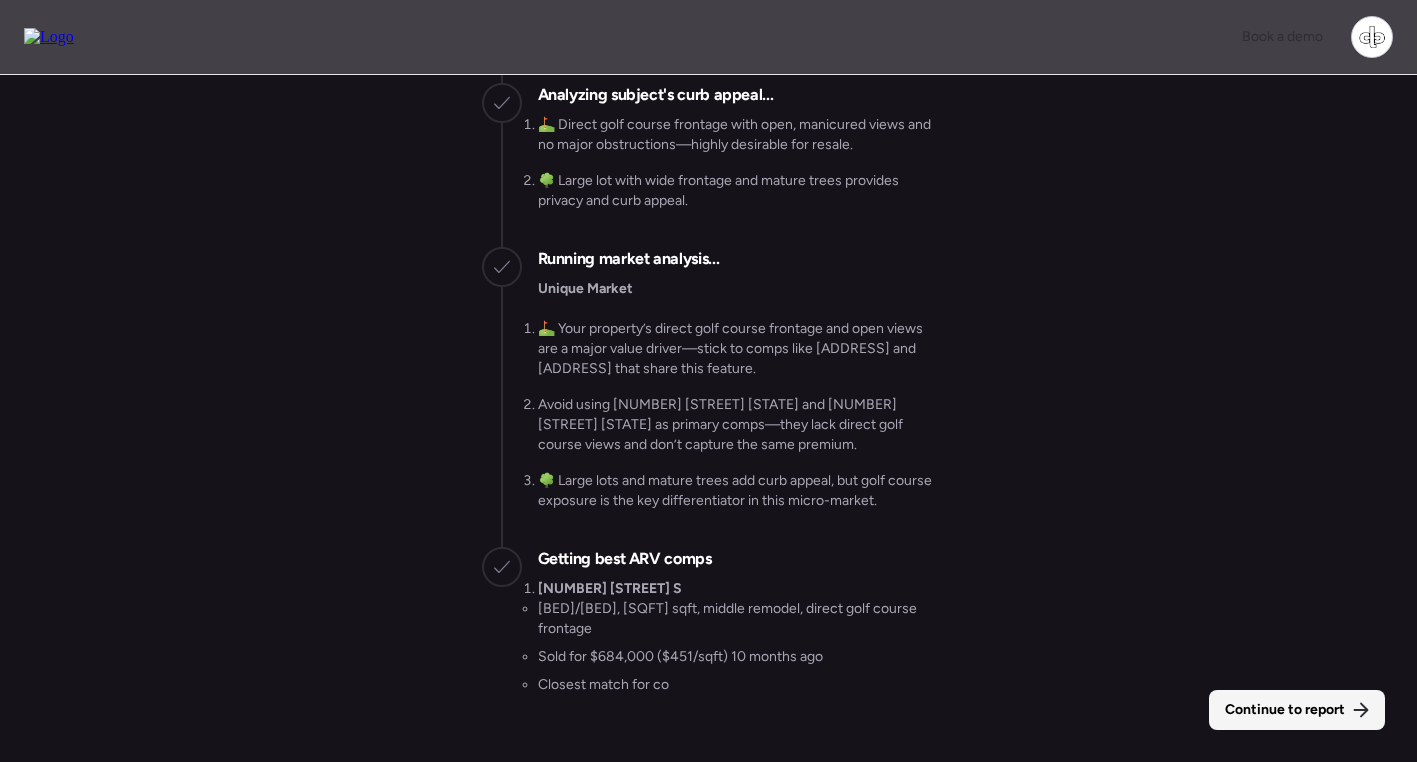 click on "Continue to report" at bounding box center [1285, 710] 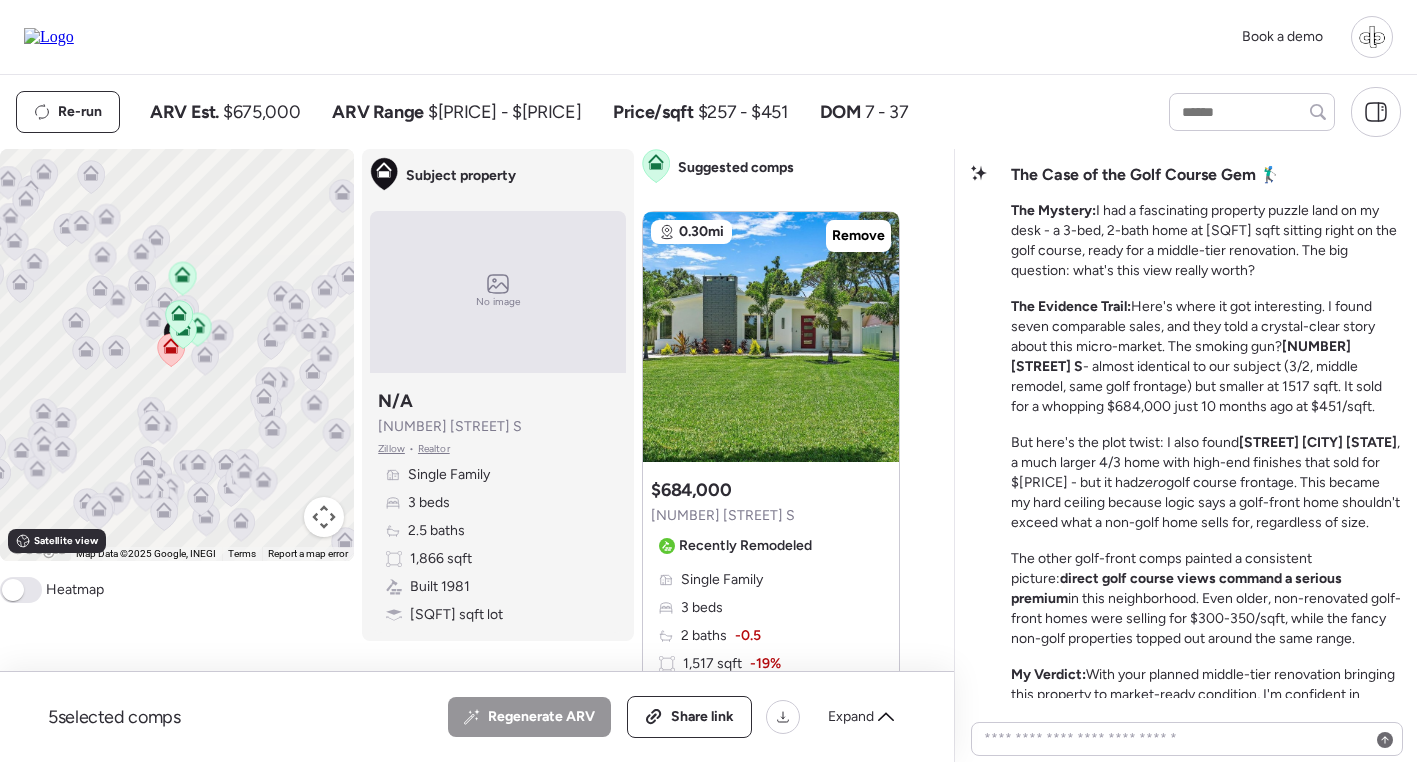scroll, scrollTop: -263, scrollLeft: 0, axis: vertical 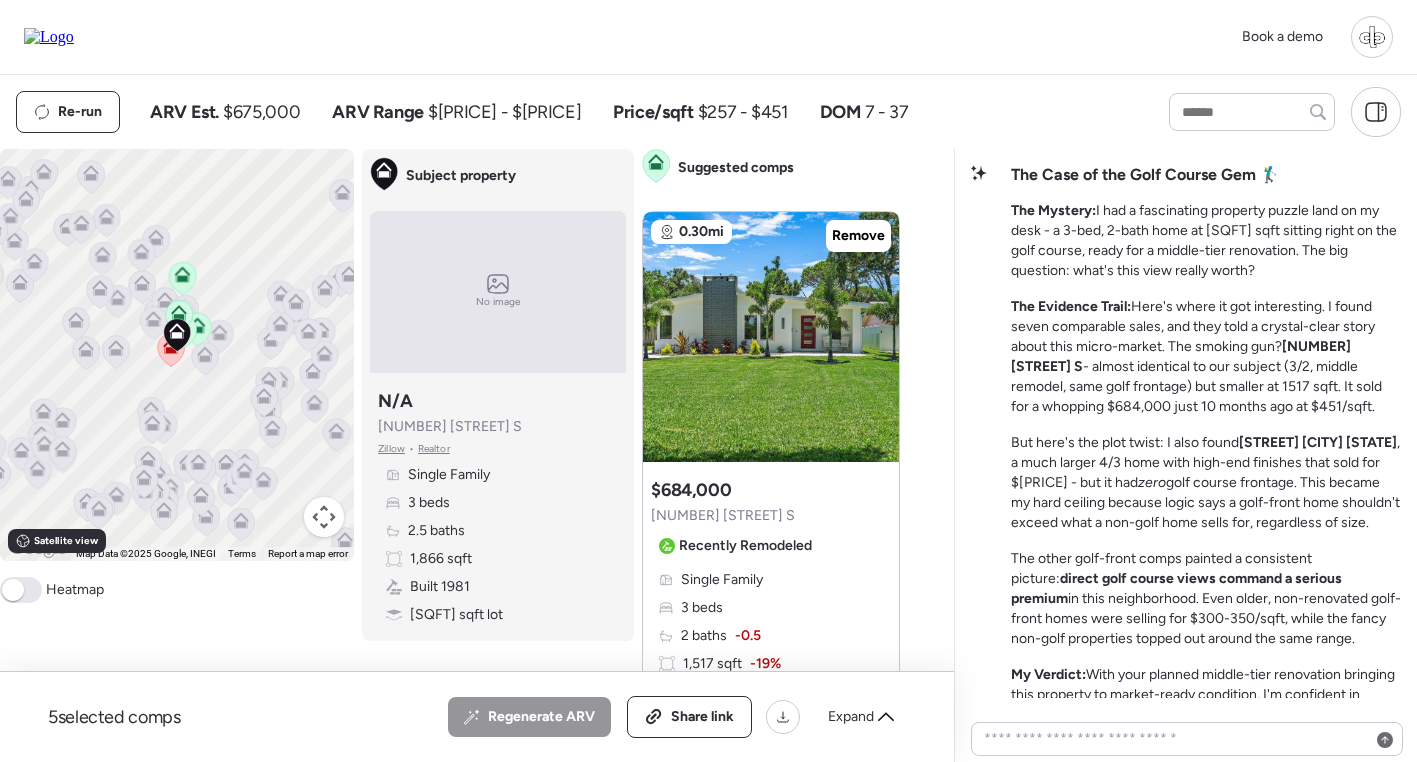 click at bounding box center (49, 37) 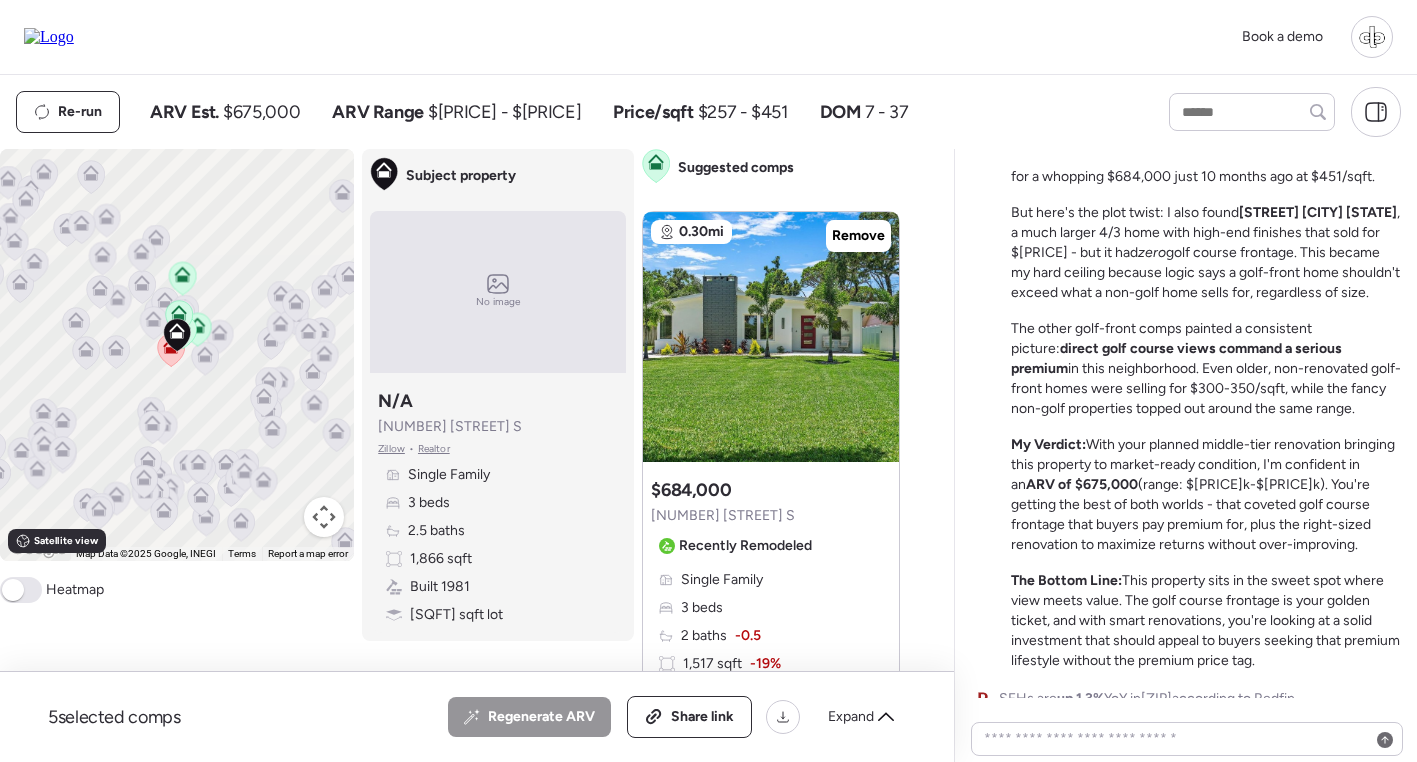 scroll, scrollTop: 0, scrollLeft: 0, axis: both 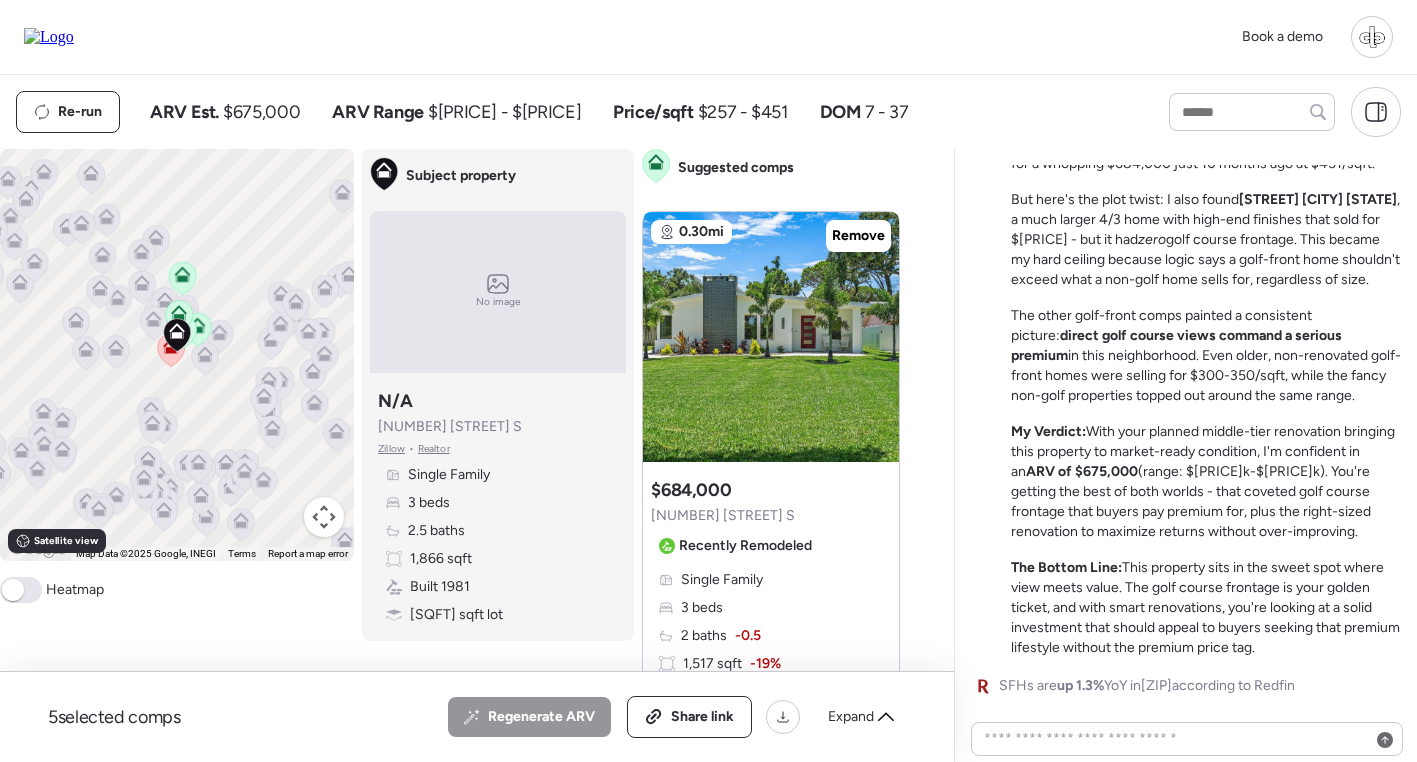 drag, startPoint x: 1013, startPoint y: 180, endPoint x: 1338, endPoint y: 646, distance: 568.1382 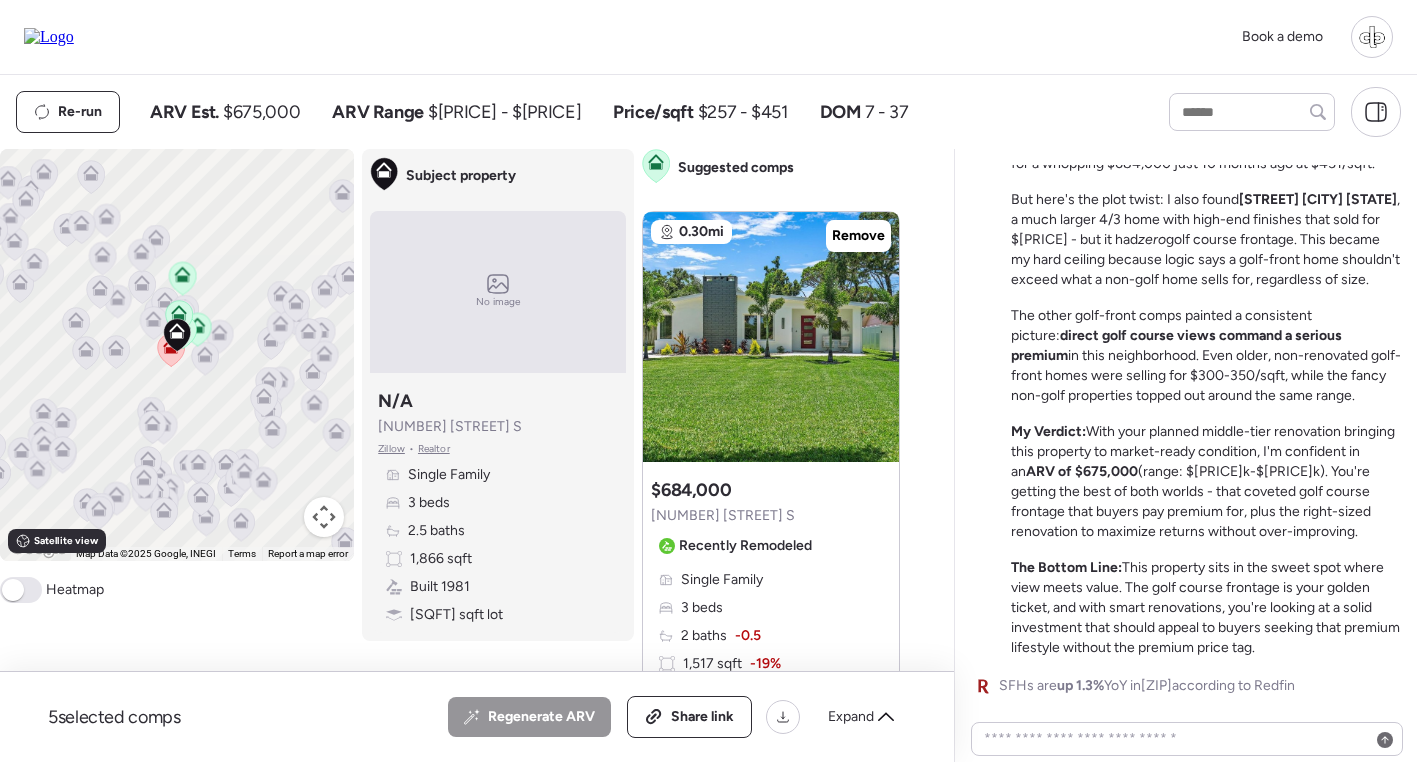 click on "The Case of the Golf Course Gem 🏌️‍♂️
The Mystery:  I had a fascinating property puzzle land on my desk - a 3-bed, 2-bath home at 1866 sqft sitting right on the golf course, ready for a middle-tier renovation. The big question: what's this view really worth?
The Evidence Trail:  Here's where it got interesting. I found seven comparable sales, and they told a crystal-clear story about this micro-market. The smoking gun?  1712 Fairway Ave S  - almost identical to our subject (3/2, middle remodel, same golf frontage) but smaller at 1517 sqft. It sold for a whopping $684,000 just 10 months ago at $451/sqft.
But here's the plot twist: I also found  5339 Alcola Way S , a much larger 4/3 home with high-end finishes that sold for $685,000 - but it had  zero  golf course frontage. This became my hard ceiling because logic says a golf-front home shouldn't exceed what a non-golf home sells for, regardless of size.
The other golf-front comps painted a consistent picture:
My Verdict: ARV of $675,000" at bounding box center [1206, 290] 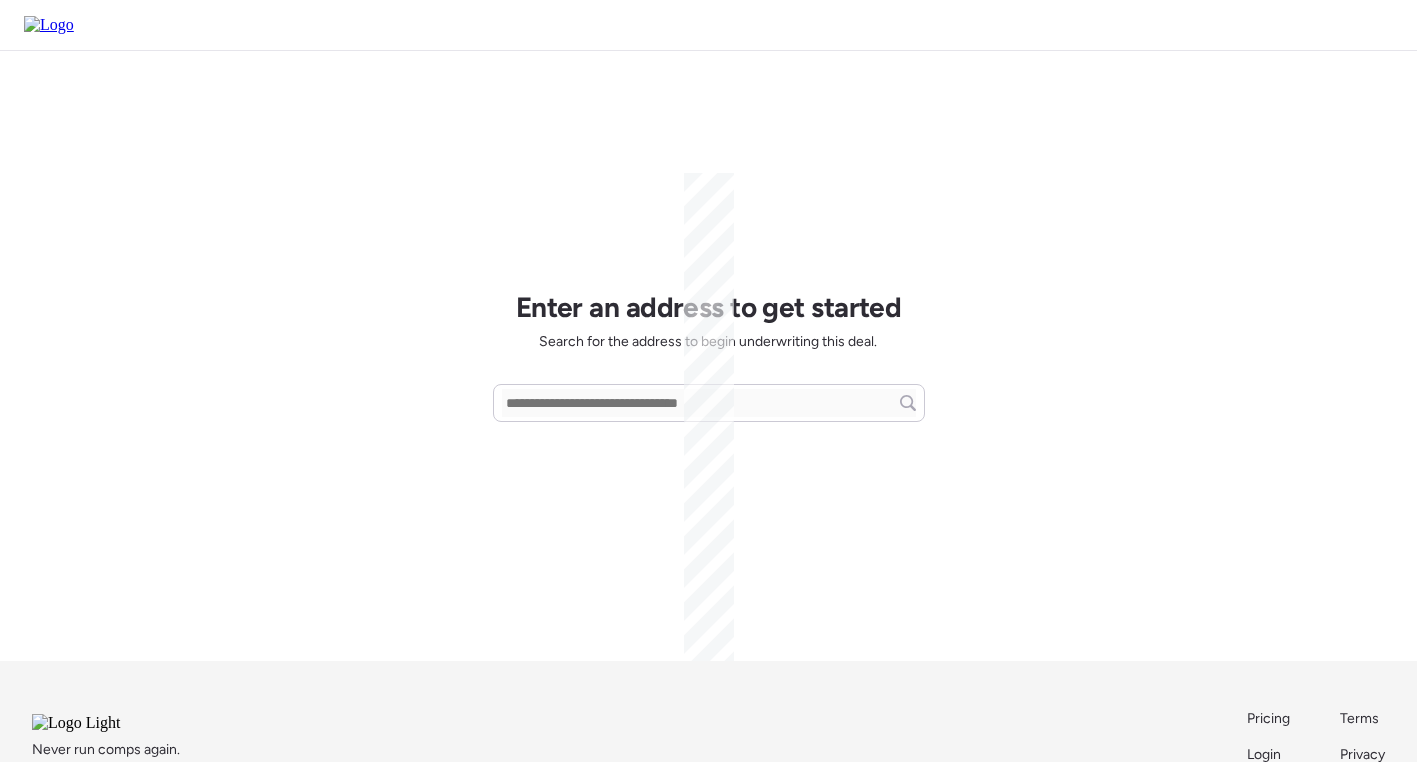 scroll, scrollTop: 0, scrollLeft: 0, axis: both 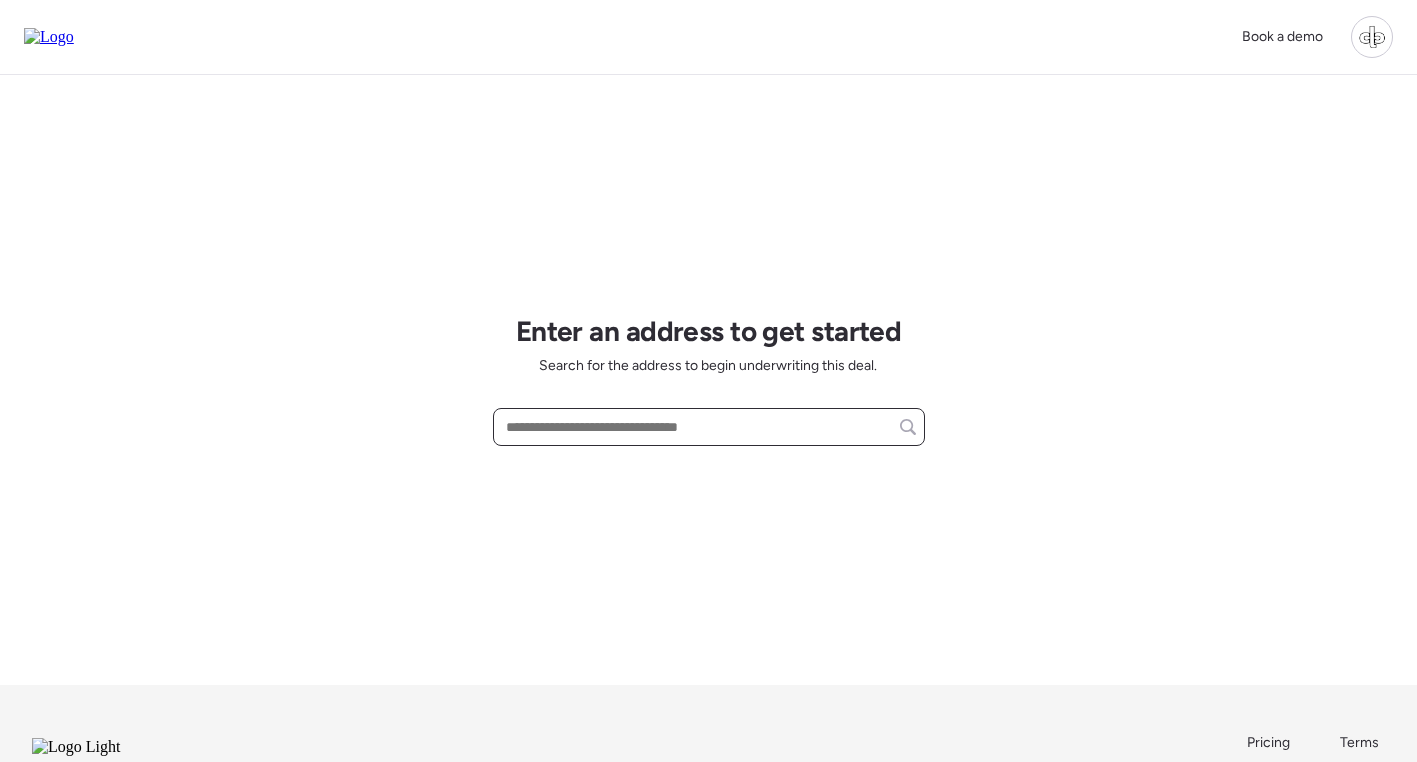 click at bounding box center (709, 427) 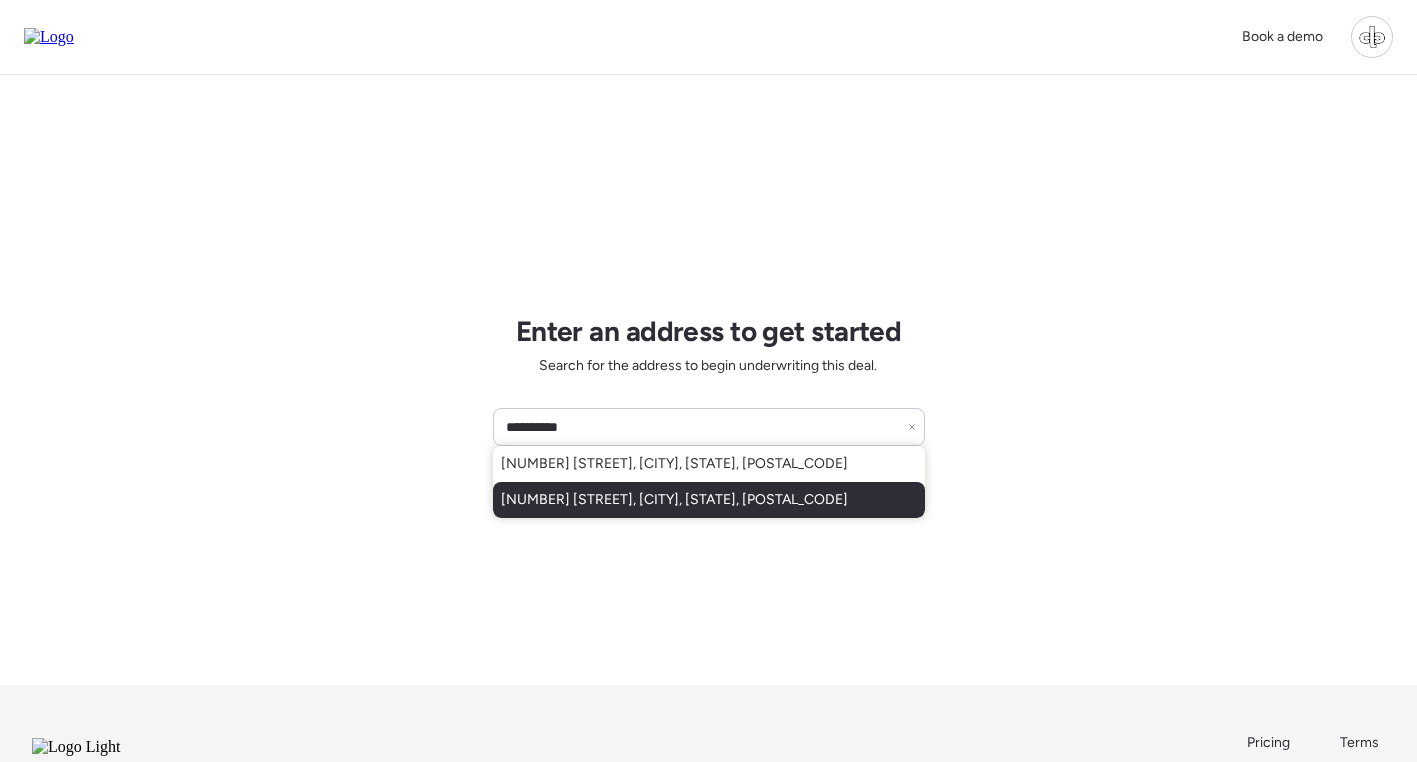 click on "111 W Osborne Ave, Tampa, FL, 33603" at bounding box center (674, 500) 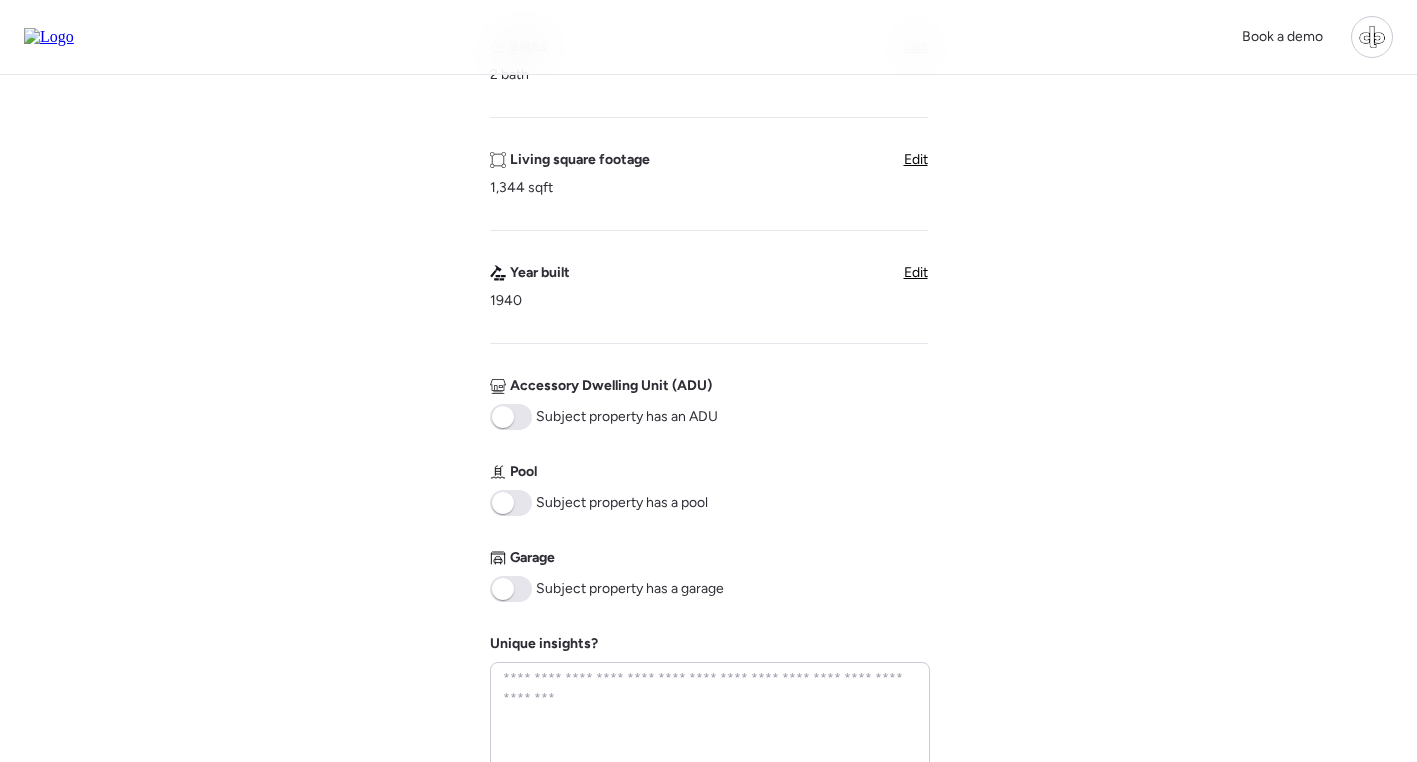 scroll, scrollTop: 807, scrollLeft: 0, axis: vertical 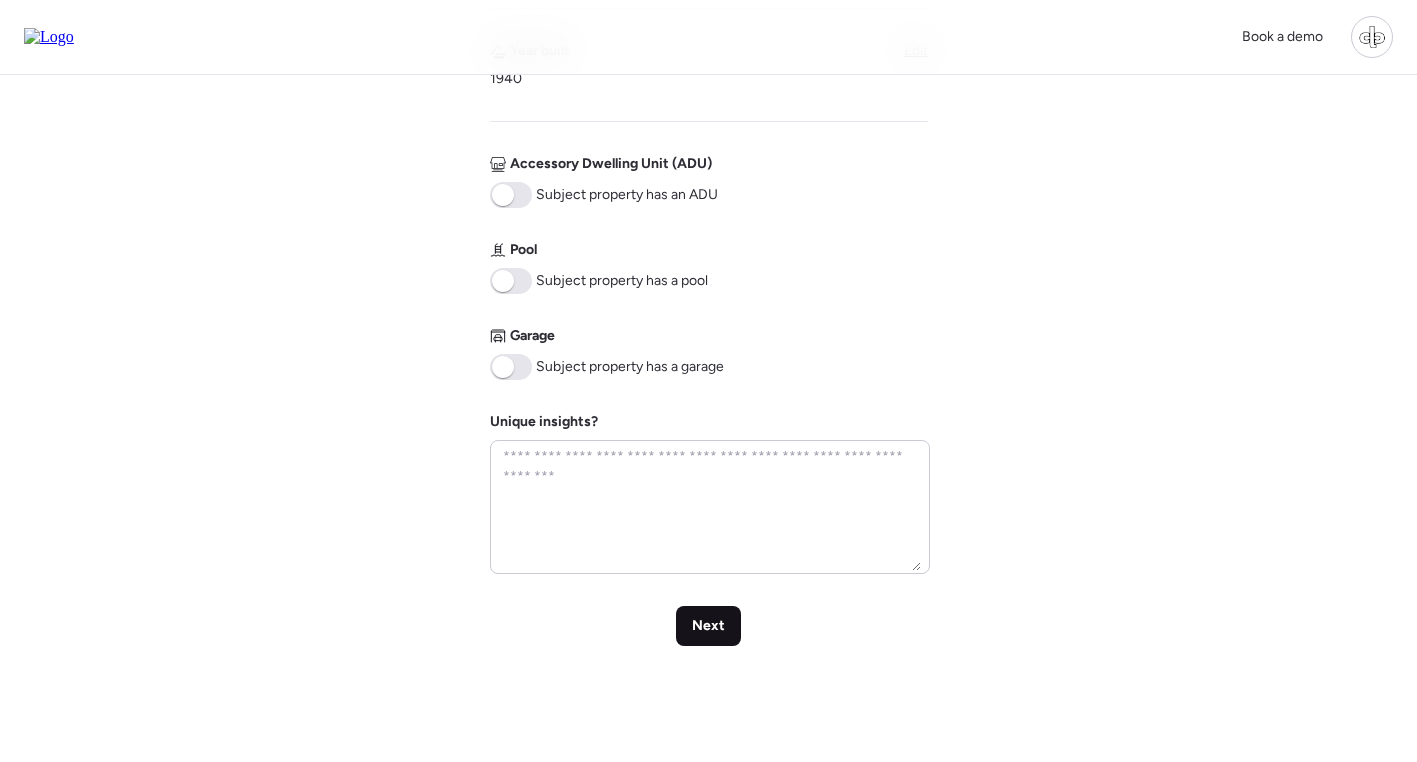 click on "Next" at bounding box center (708, 626) 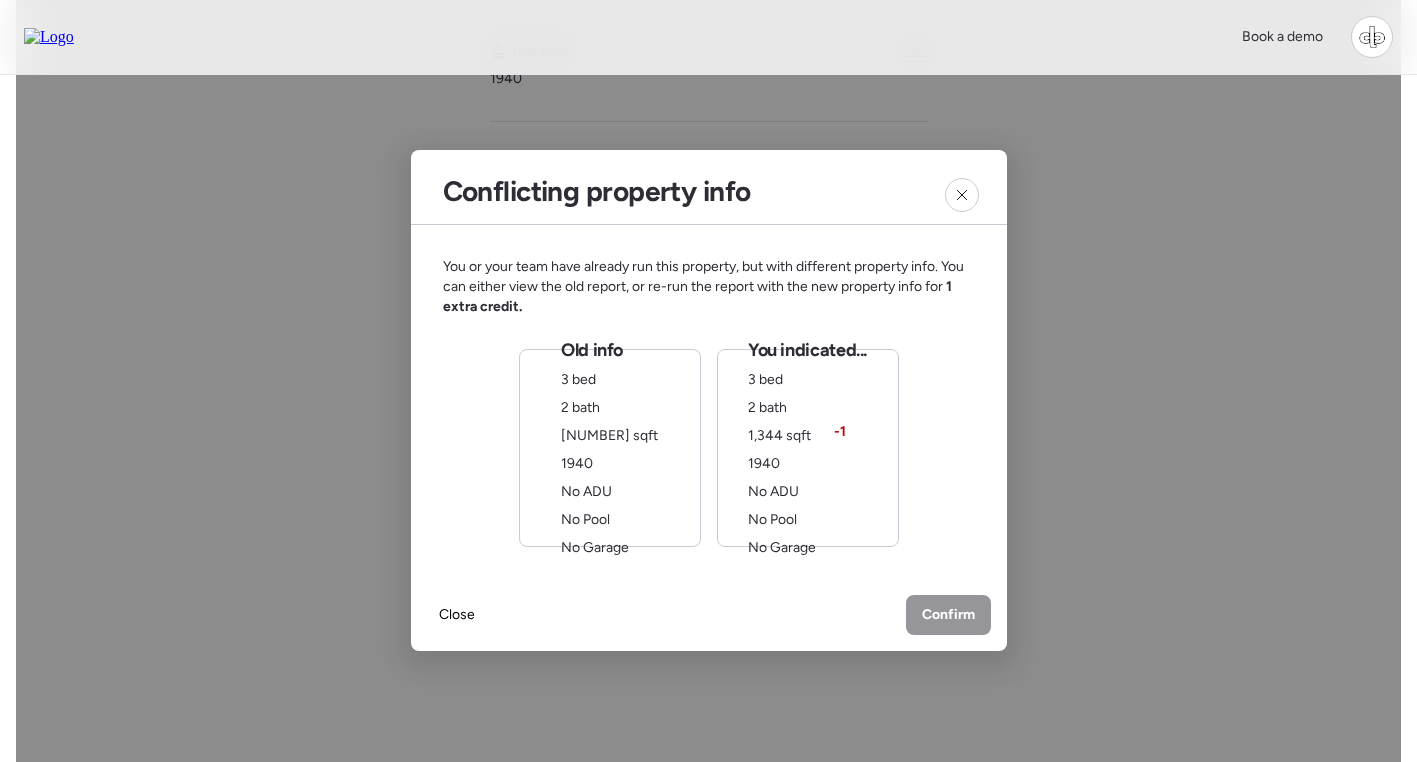 click on "No ADU" at bounding box center [586, 491] 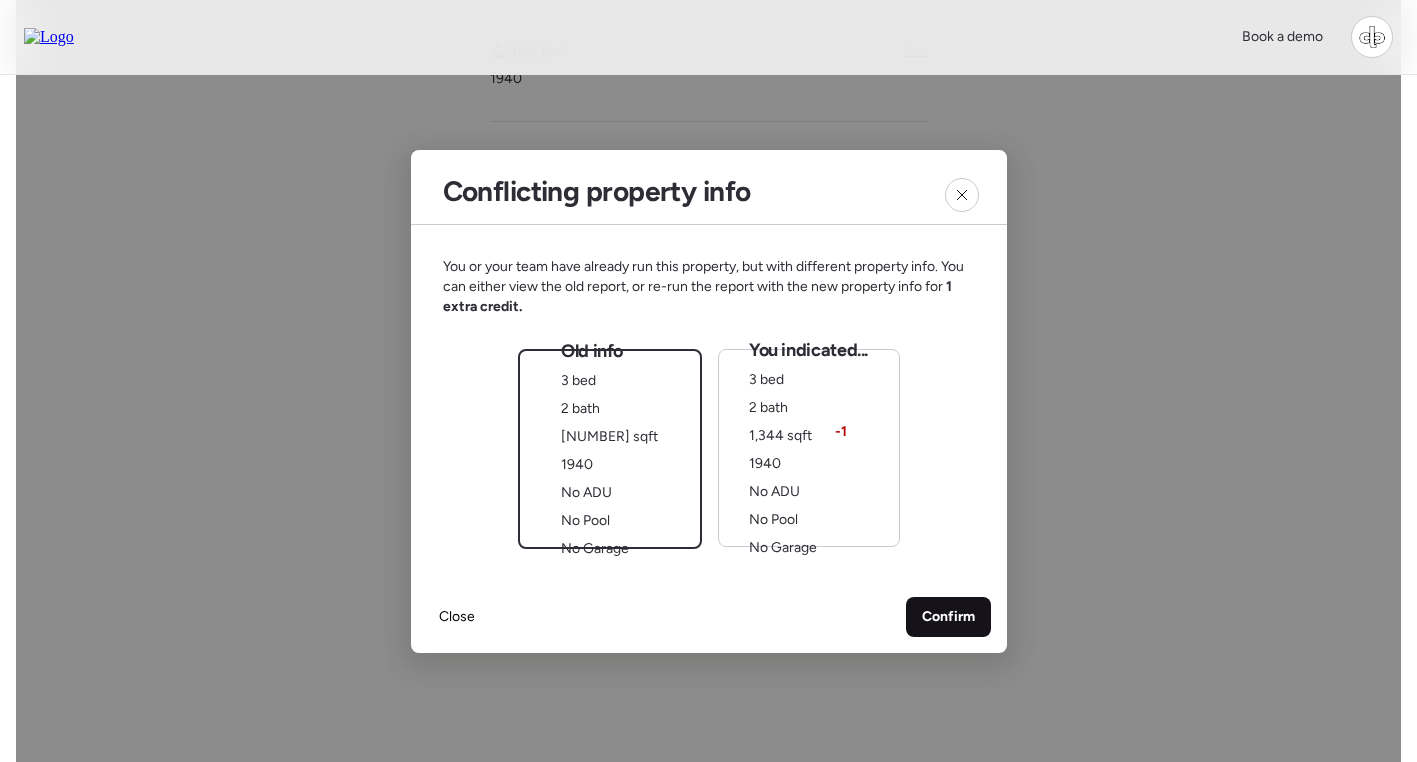click on "Confirm" at bounding box center (948, 617) 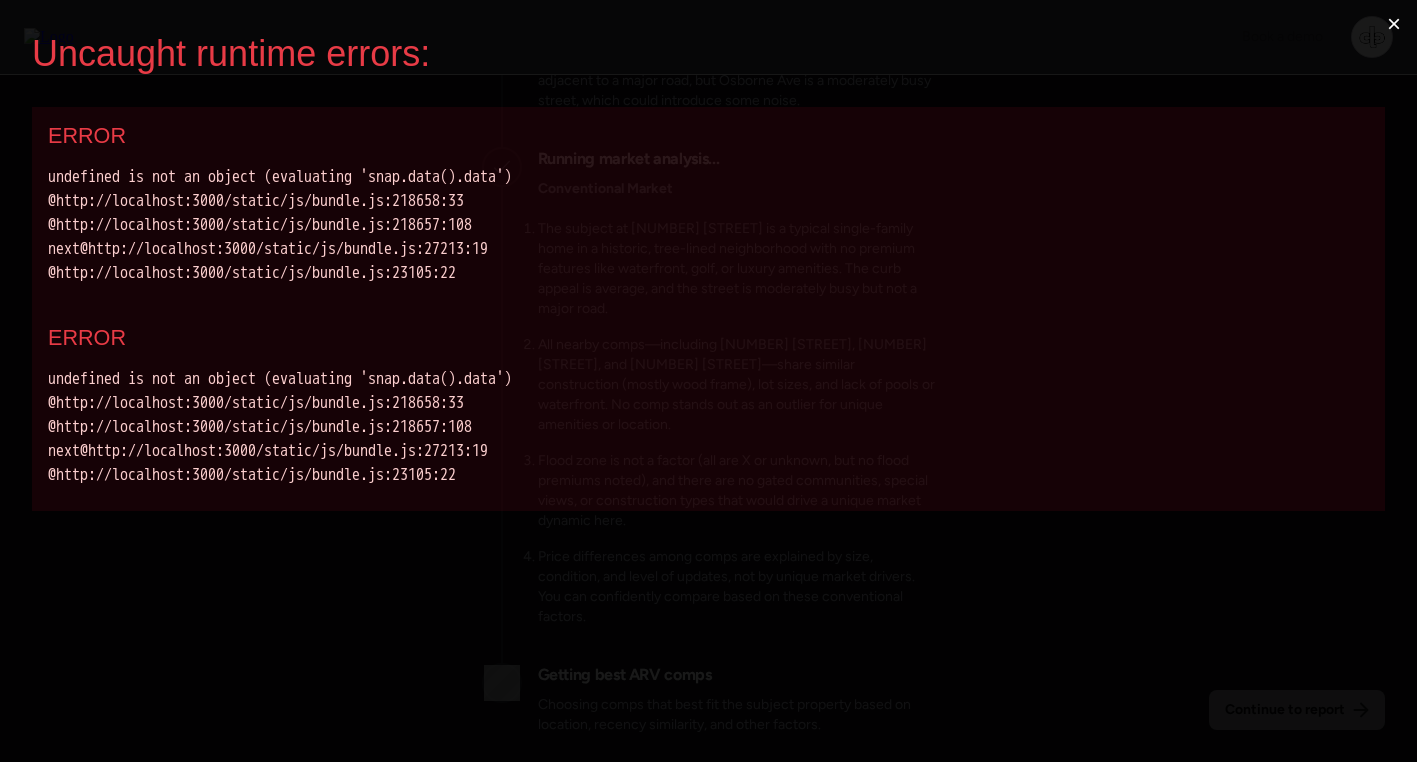 scroll, scrollTop: 0, scrollLeft: 0, axis: both 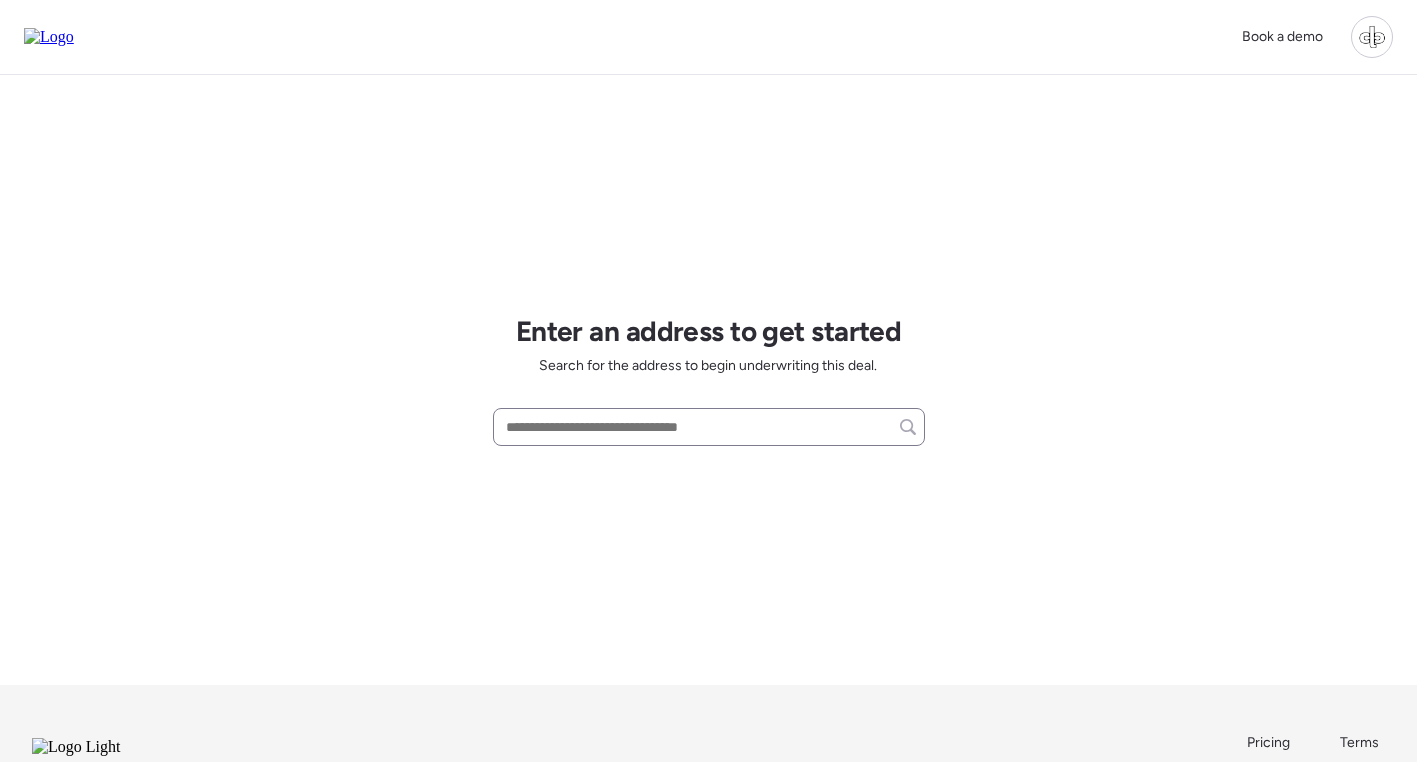 click at bounding box center (709, 427) 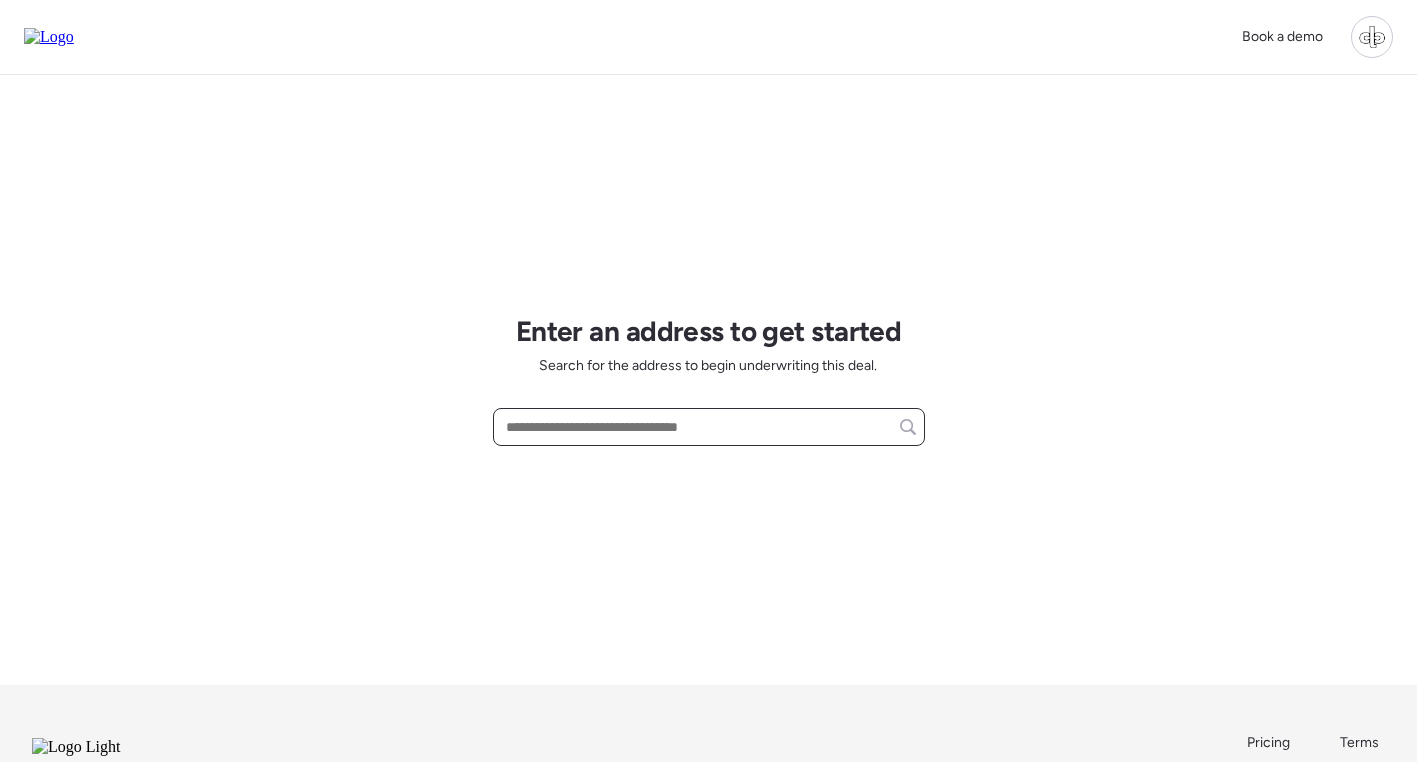 click at bounding box center (709, 427) 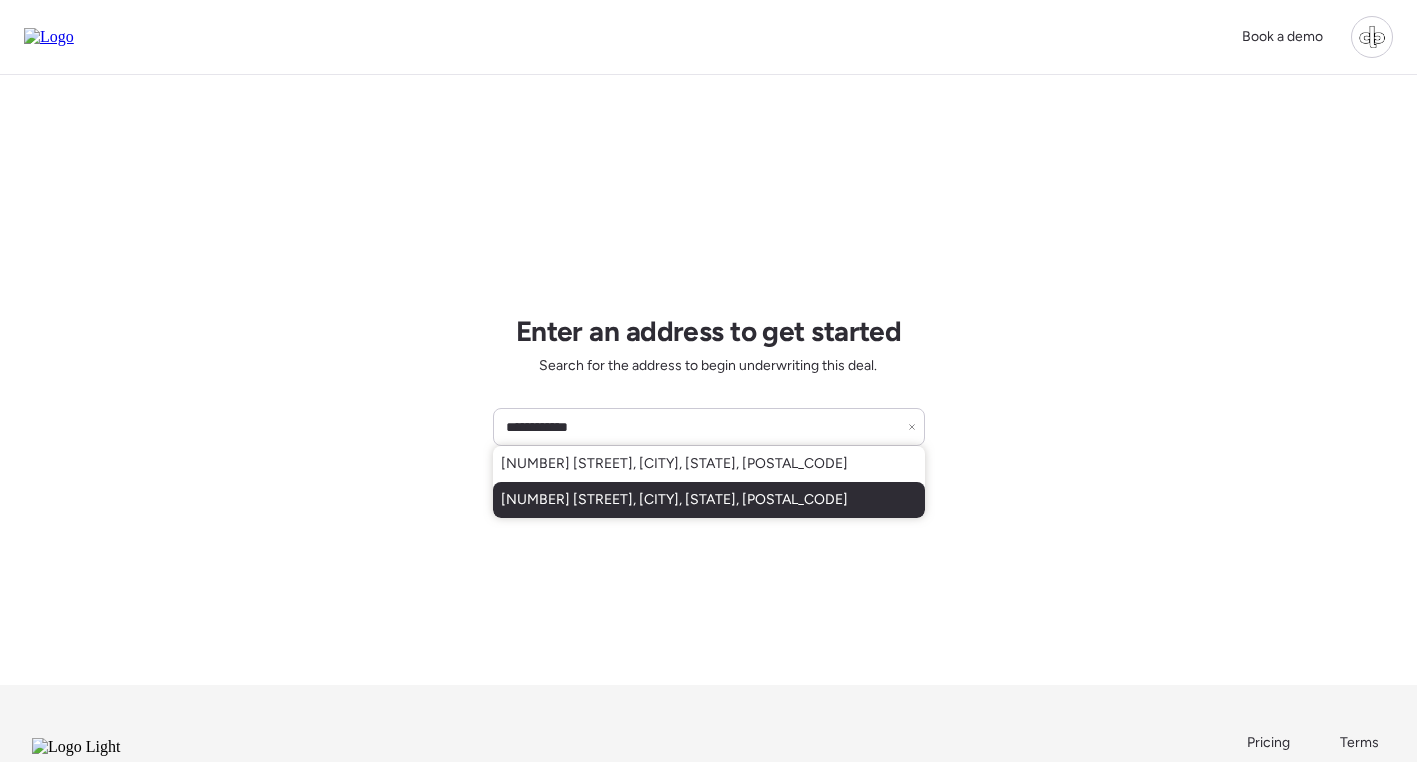 click on "[NUMBER] [STREET], [CITY], [STATE], [ZIP]" at bounding box center [674, 500] 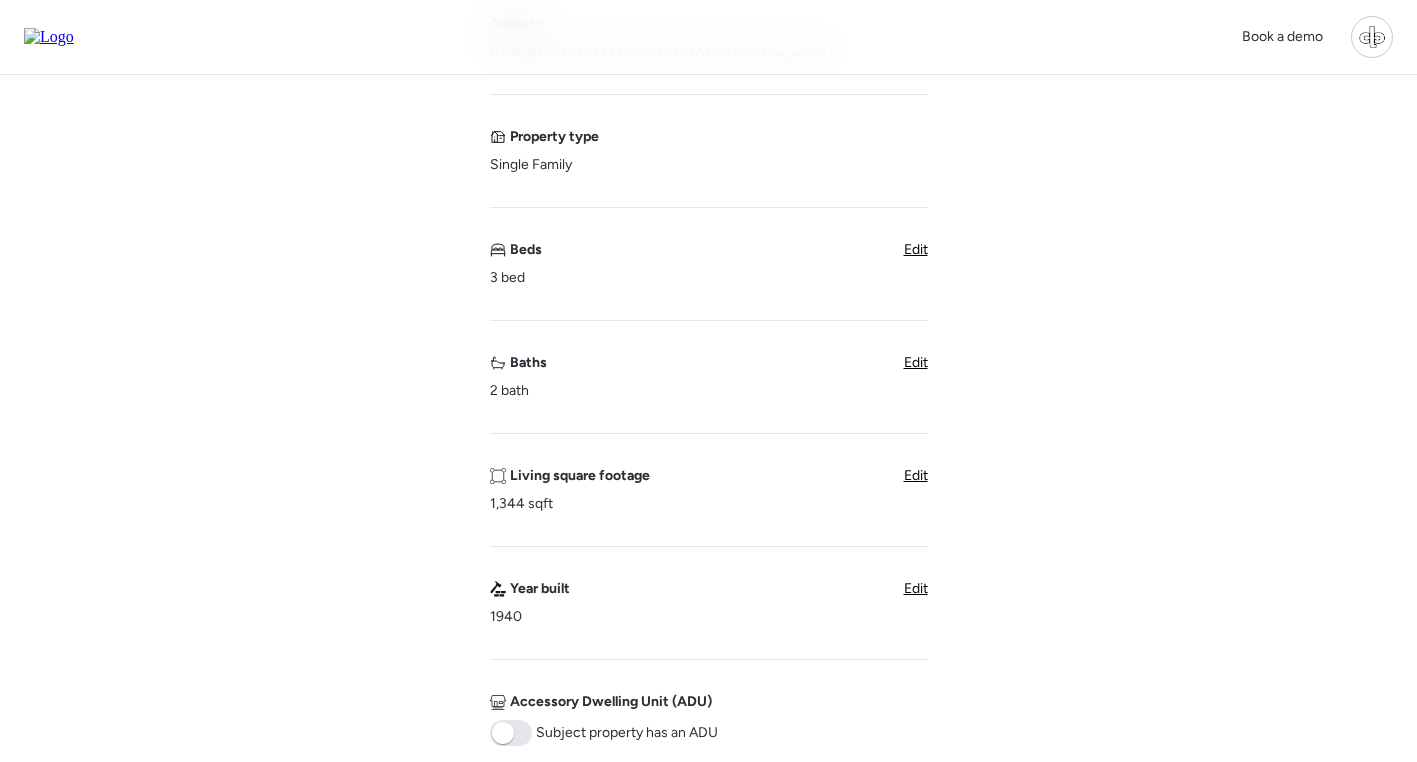 scroll, scrollTop: 828, scrollLeft: 0, axis: vertical 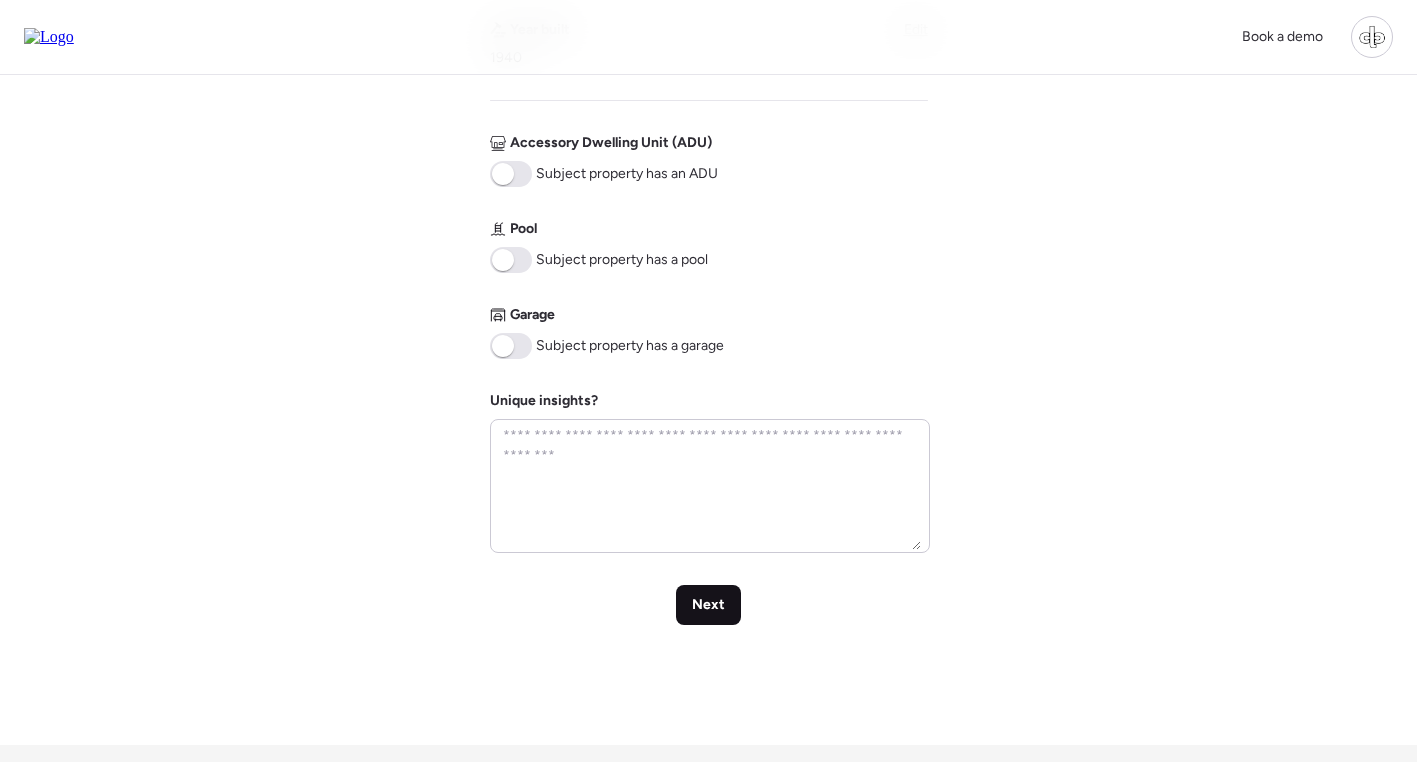 click on "Next" at bounding box center (708, 605) 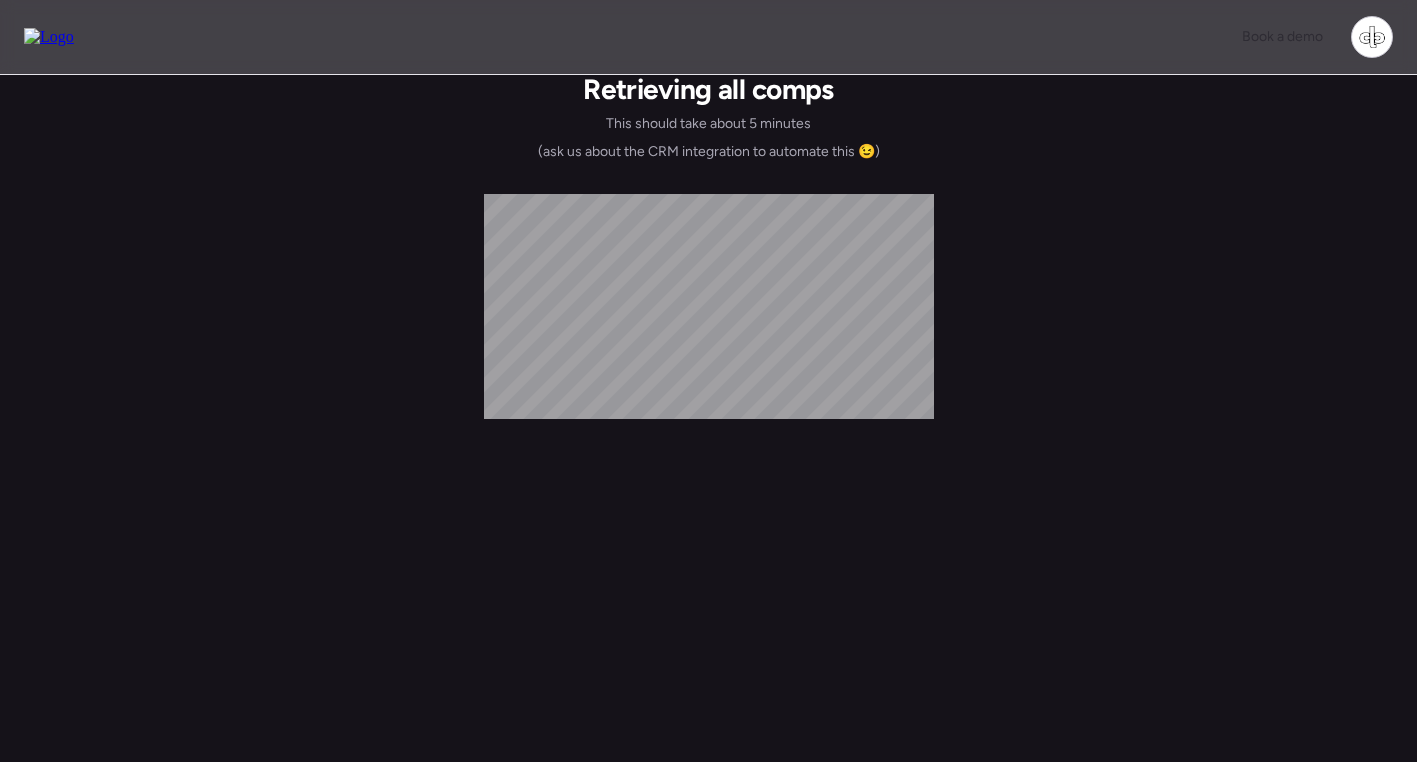 scroll, scrollTop: 0, scrollLeft: 0, axis: both 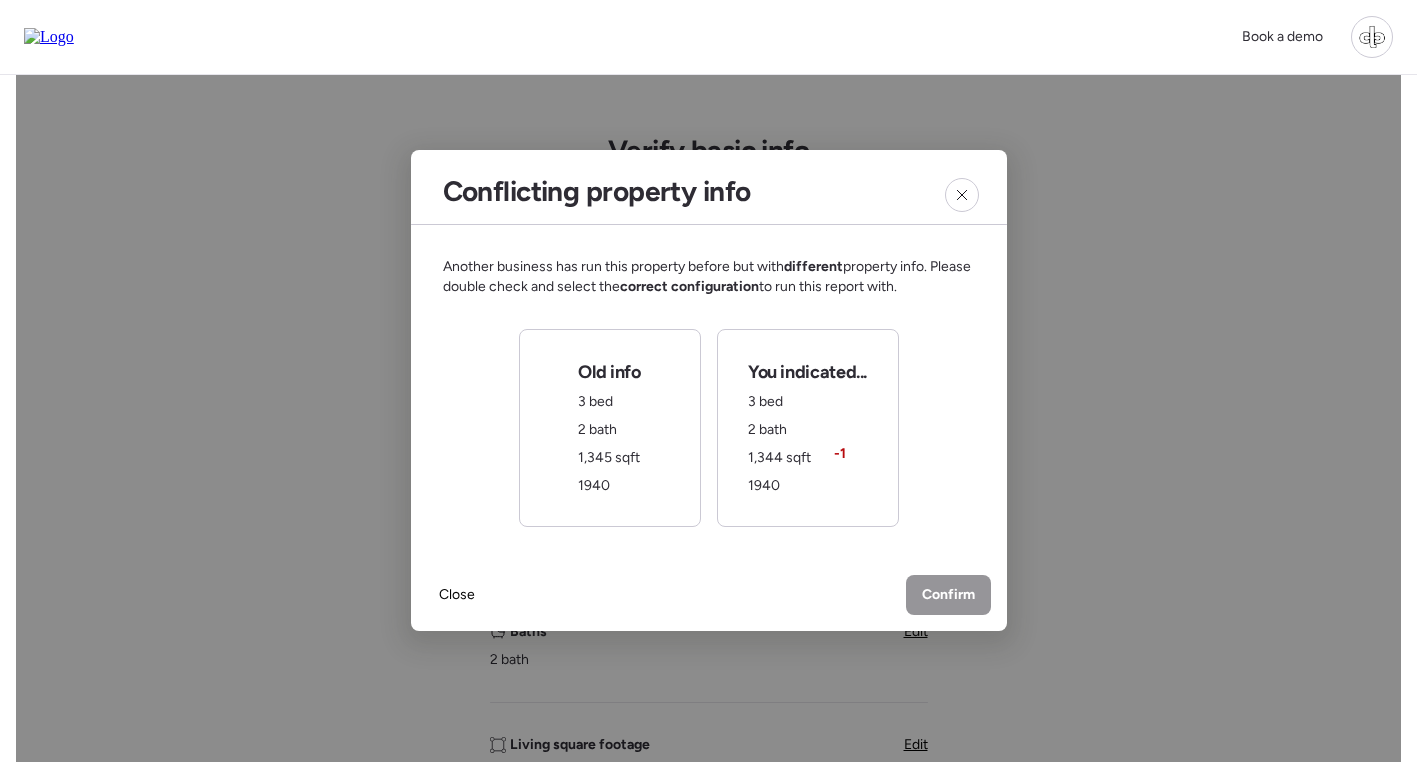 click on "1,345 sqft" at bounding box center (609, 457) 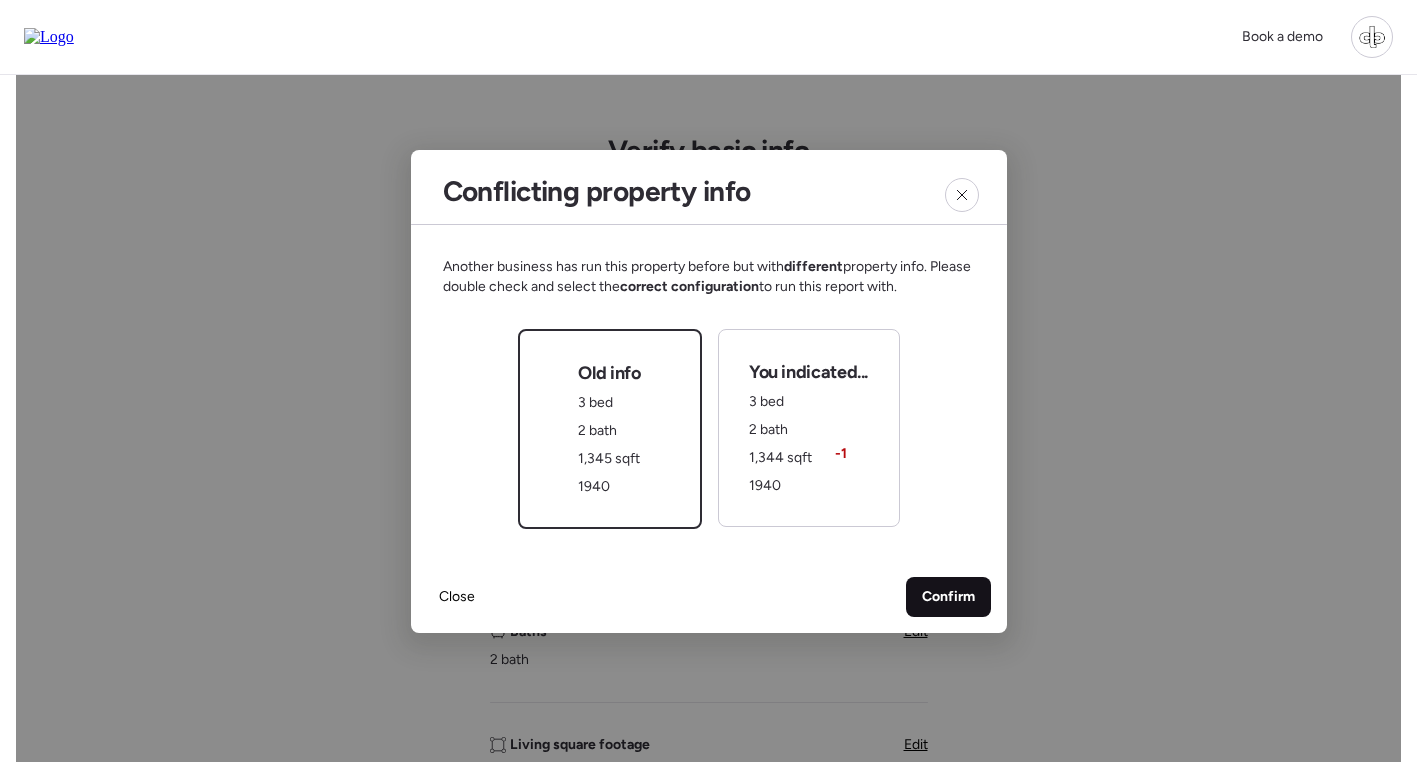 click on "Confirm" at bounding box center [948, 597] 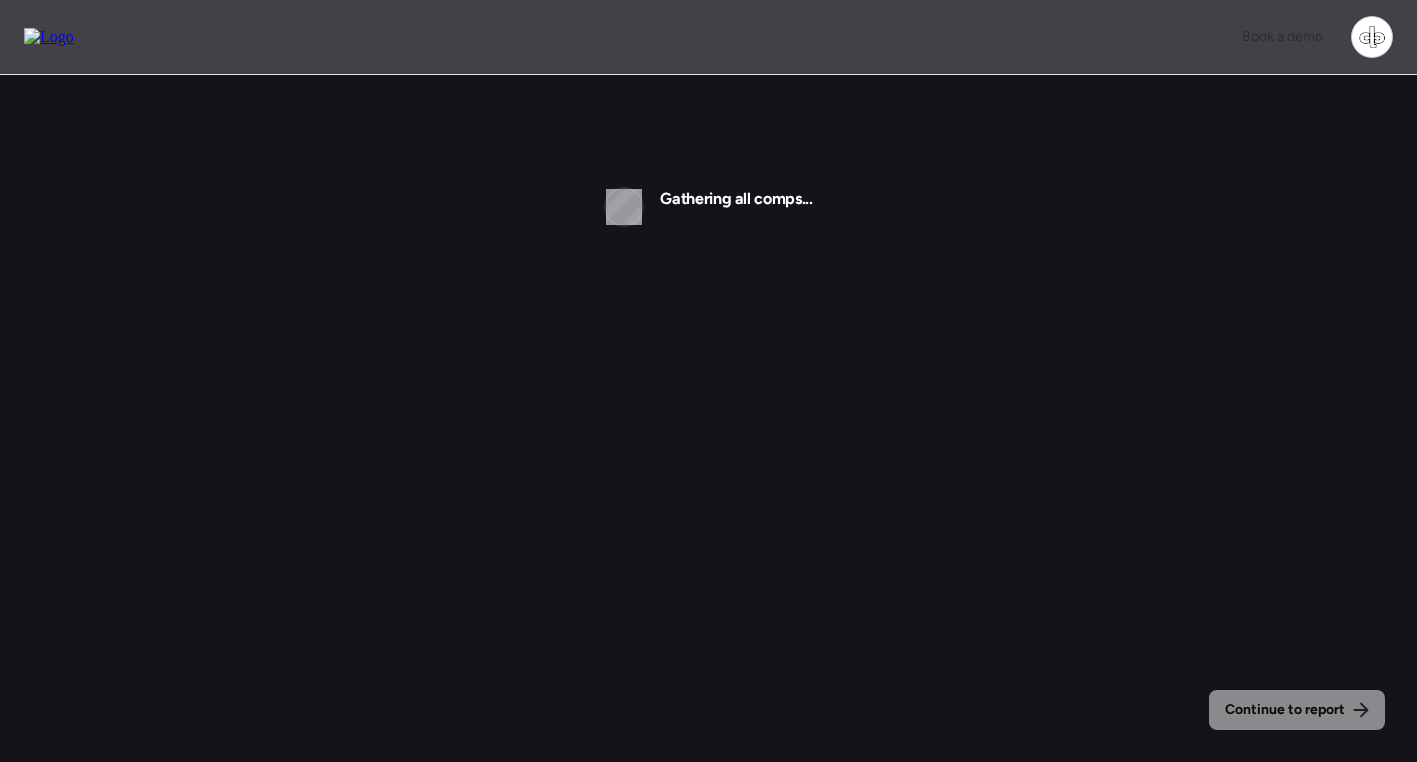 click at bounding box center [49, 37] 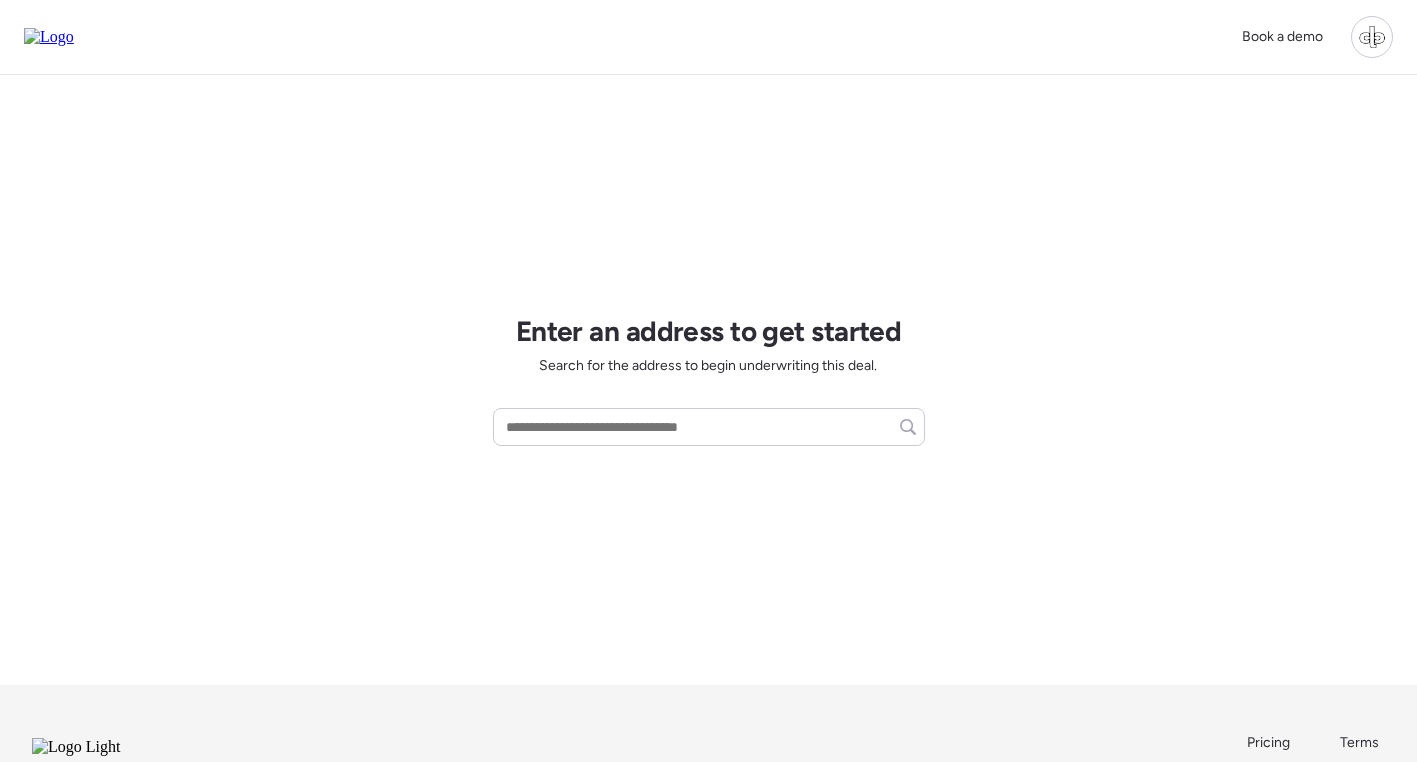 scroll, scrollTop: 0, scrollLeft: 0, axis: both 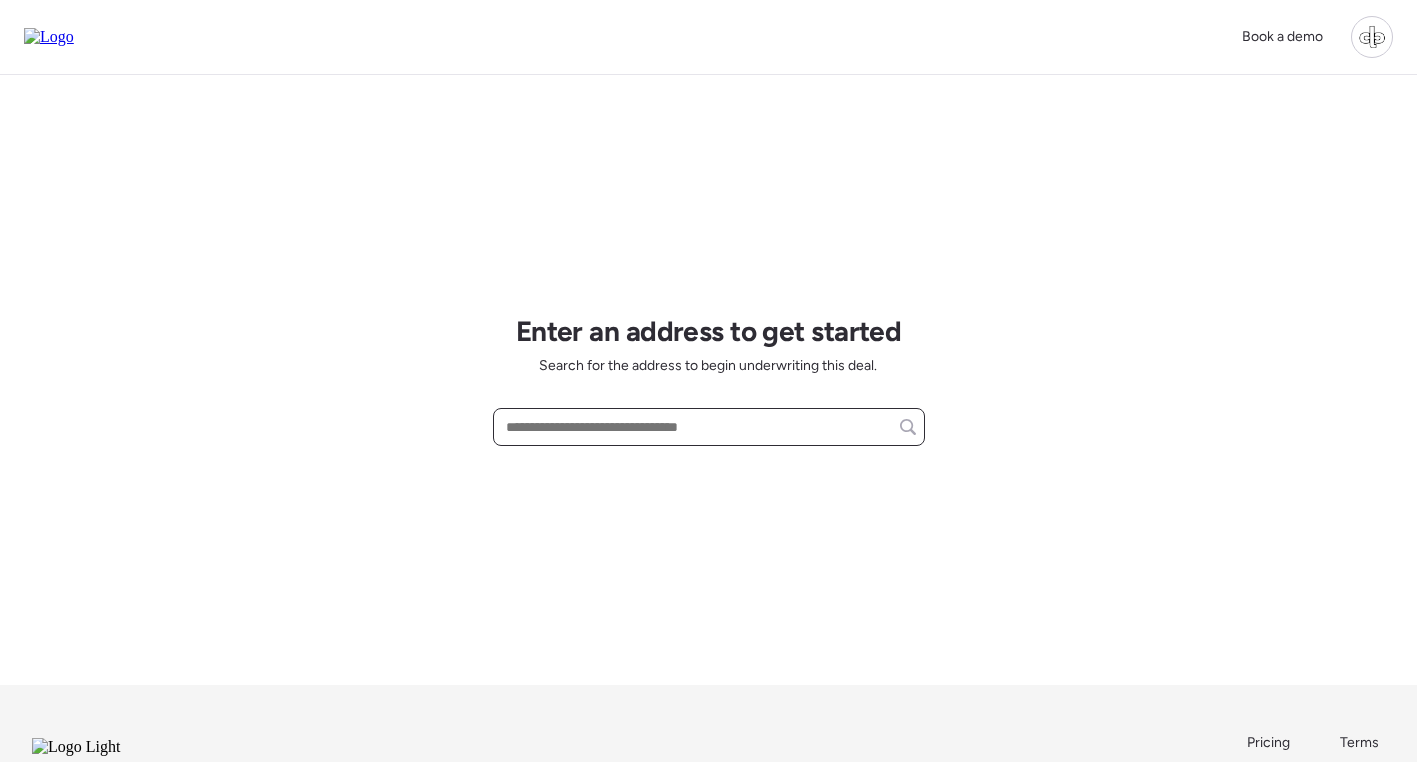click at bounding box center [709, 427] 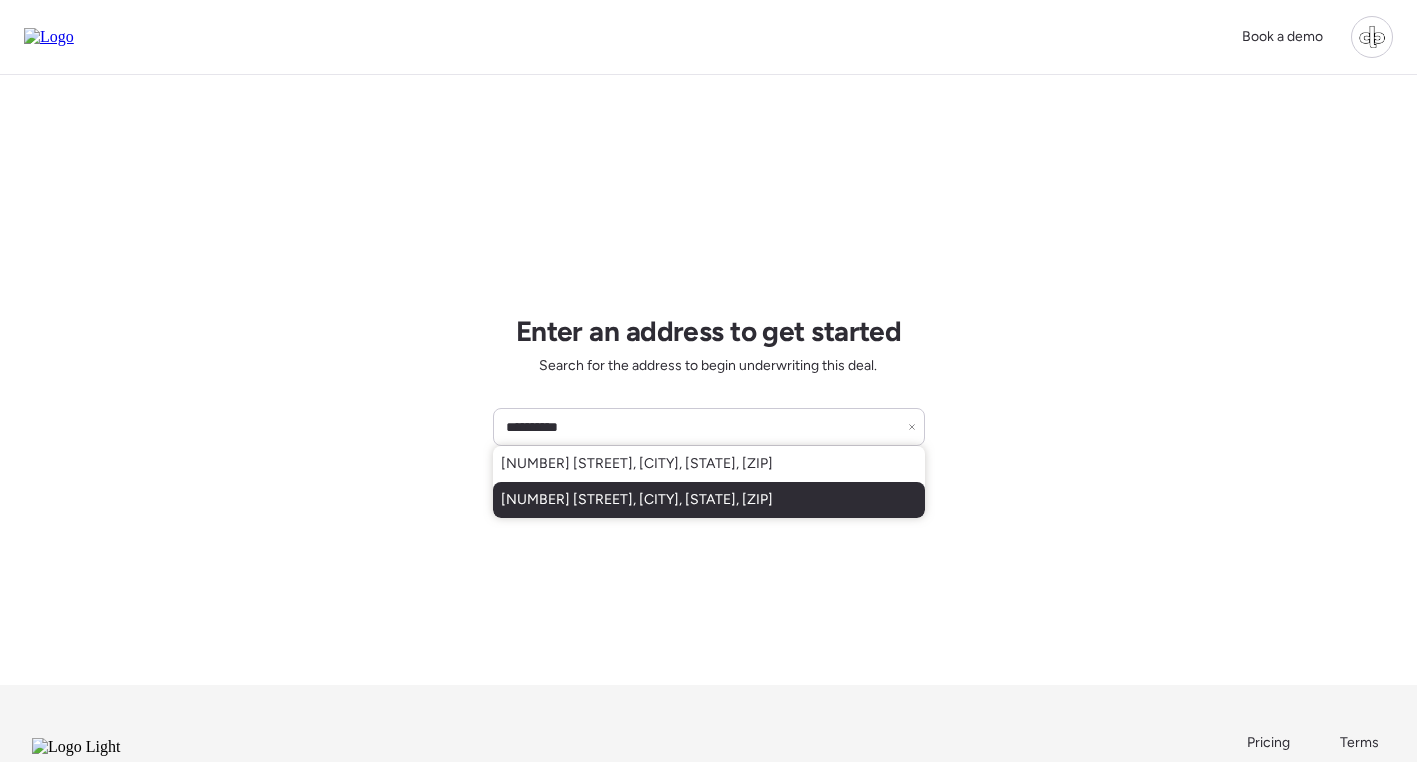 click on "[NUMBER] [STREET], [CITY], [STATE], [ZIP]" at bounding box center [637, 500] 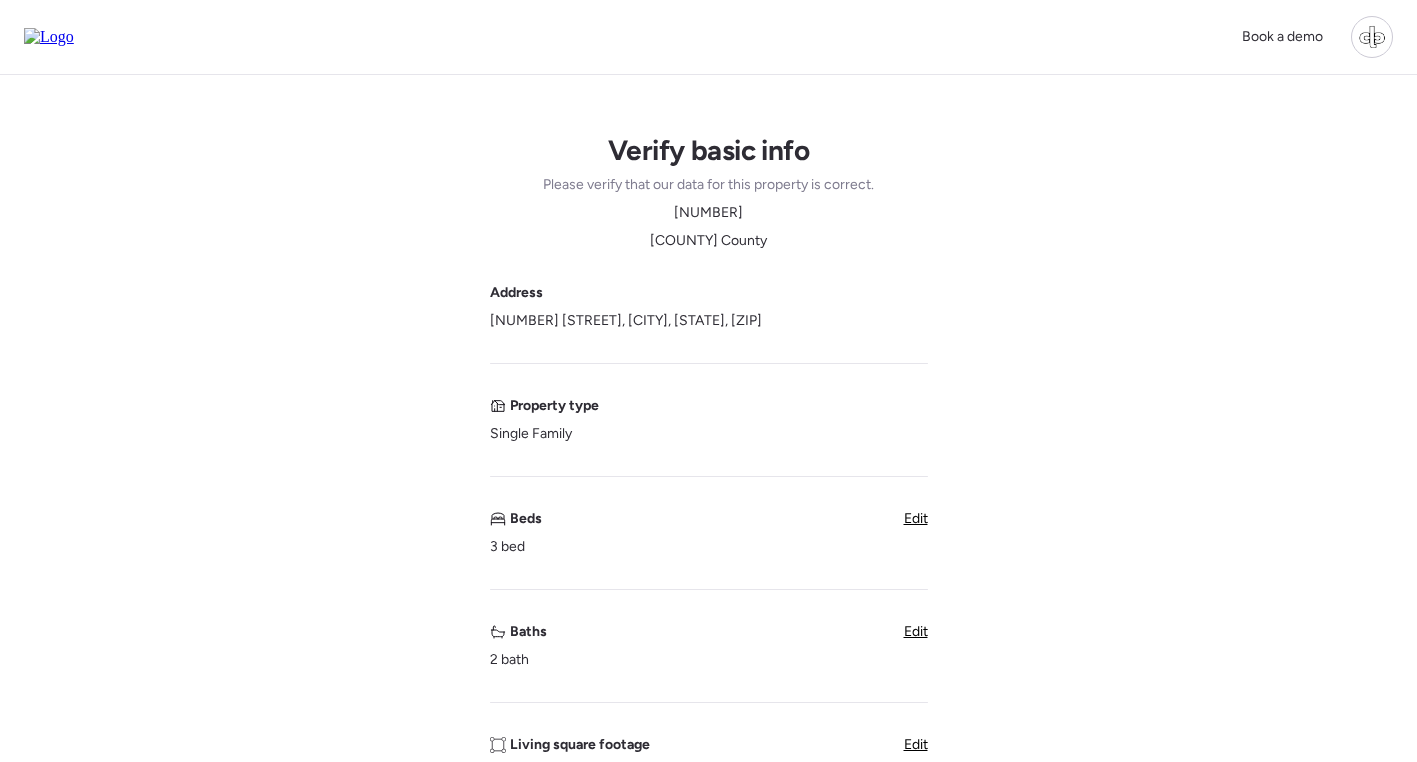 scroll, scrollTop: 729, scrollLeft: 0, axis: vertical 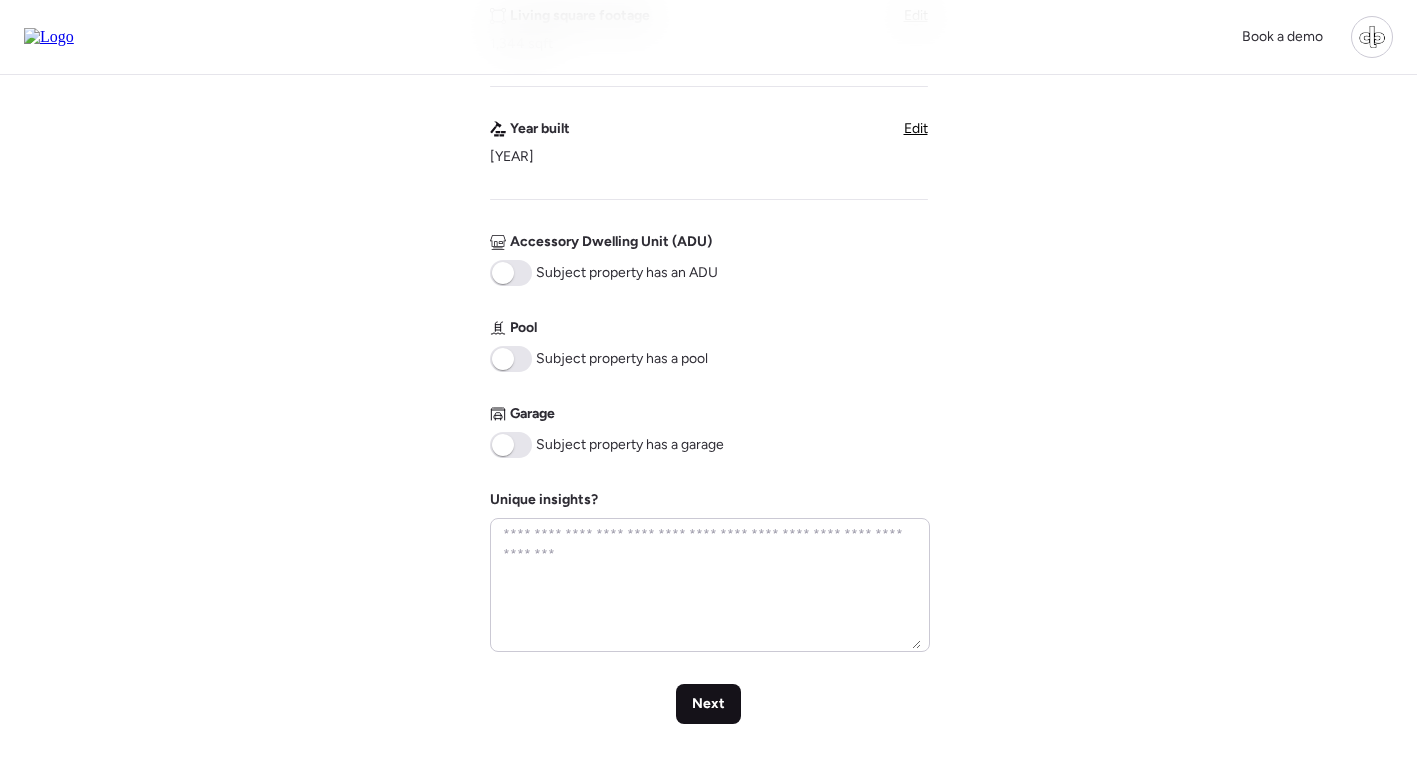 click on "Next" at bounding box center [708, 704] 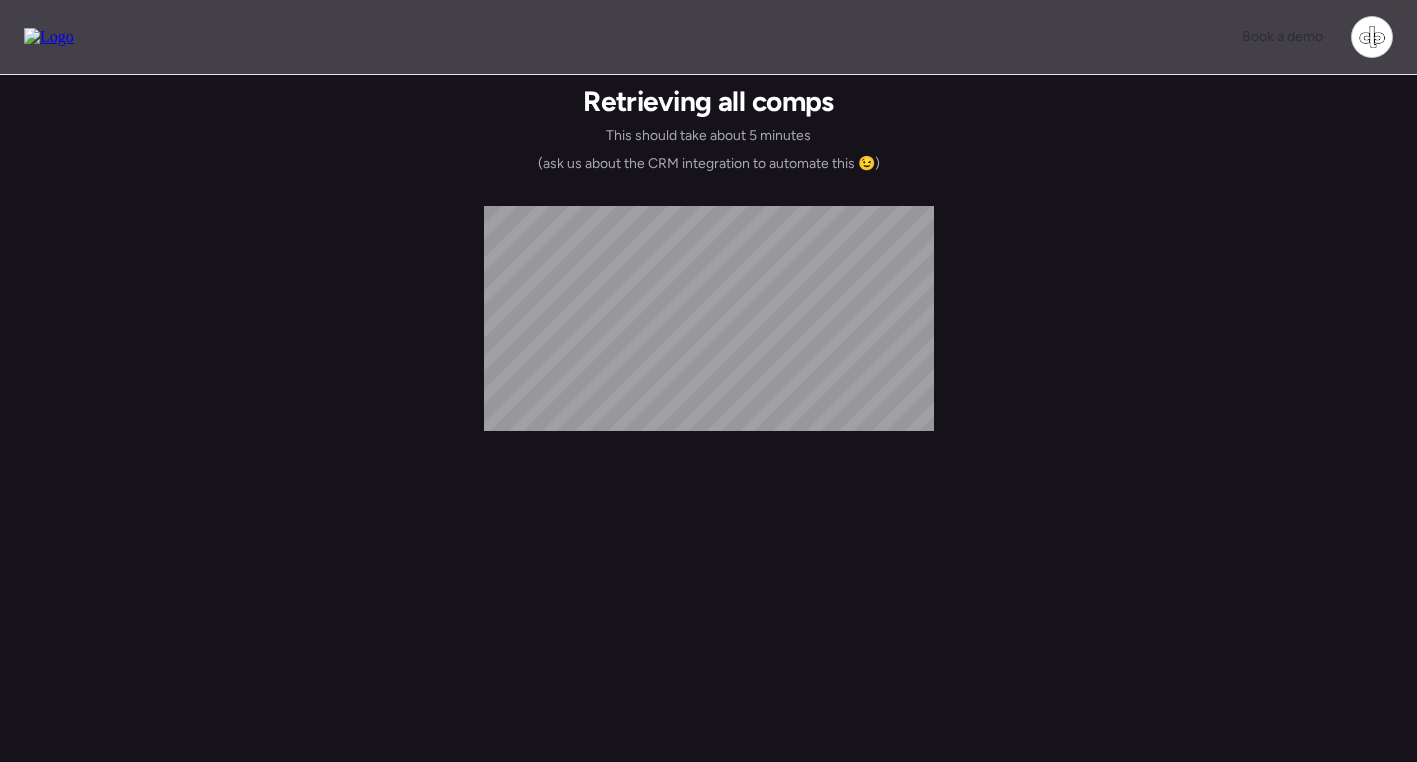 scroll, scrollTop: 0, scrollLeft: 0, axis: both 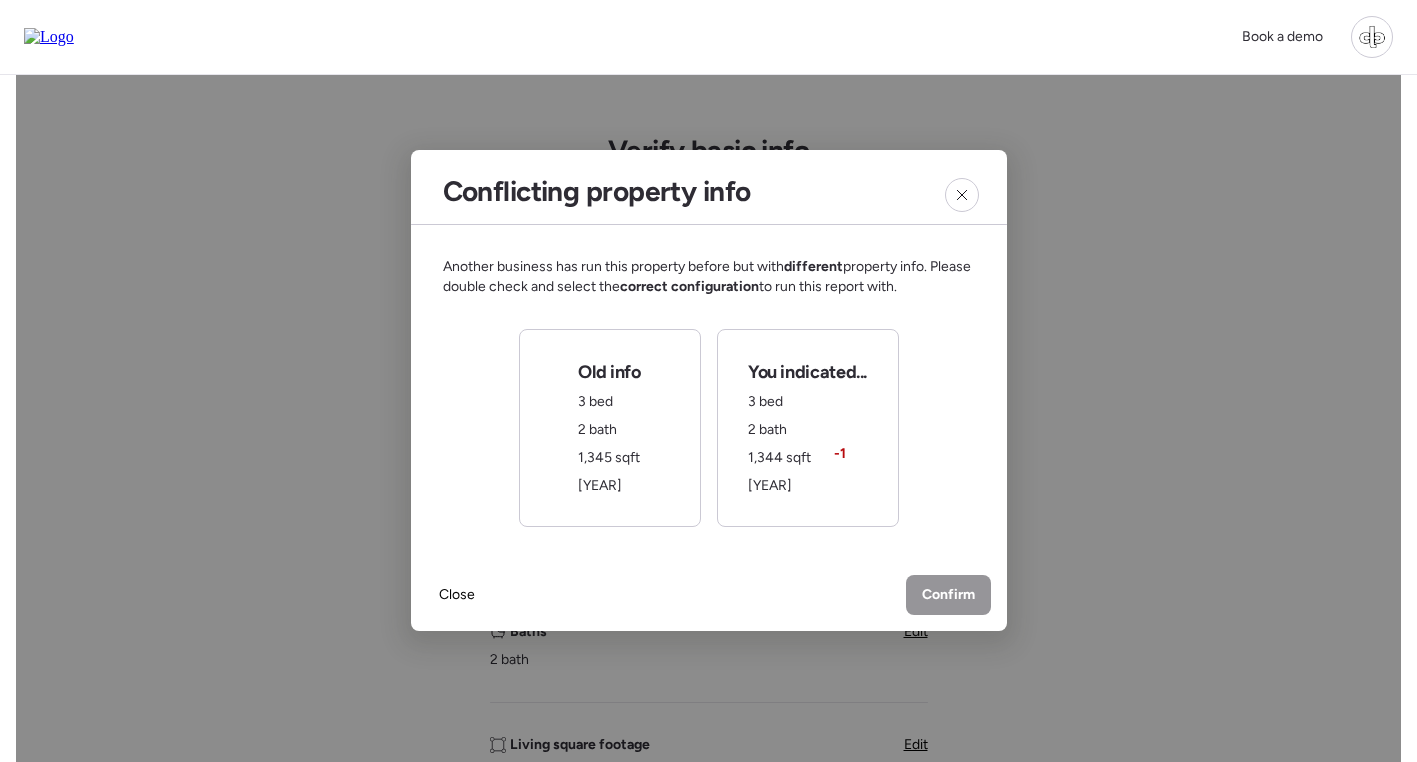 click on "Old info 3 bed 2 bath 1,345 sqft [YEAR]" at bounding box center (610, 428) 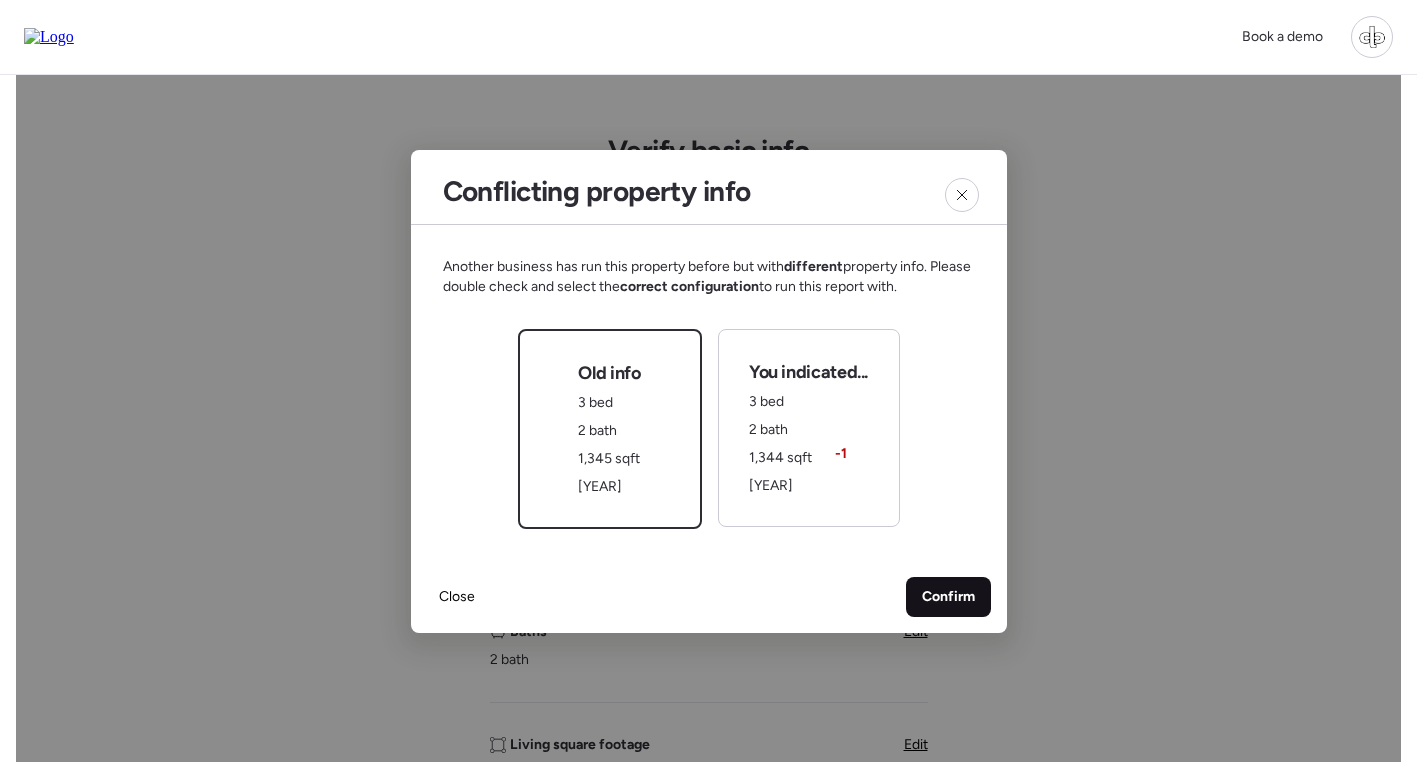click on "Confirm" at bounding box center [948, 597] 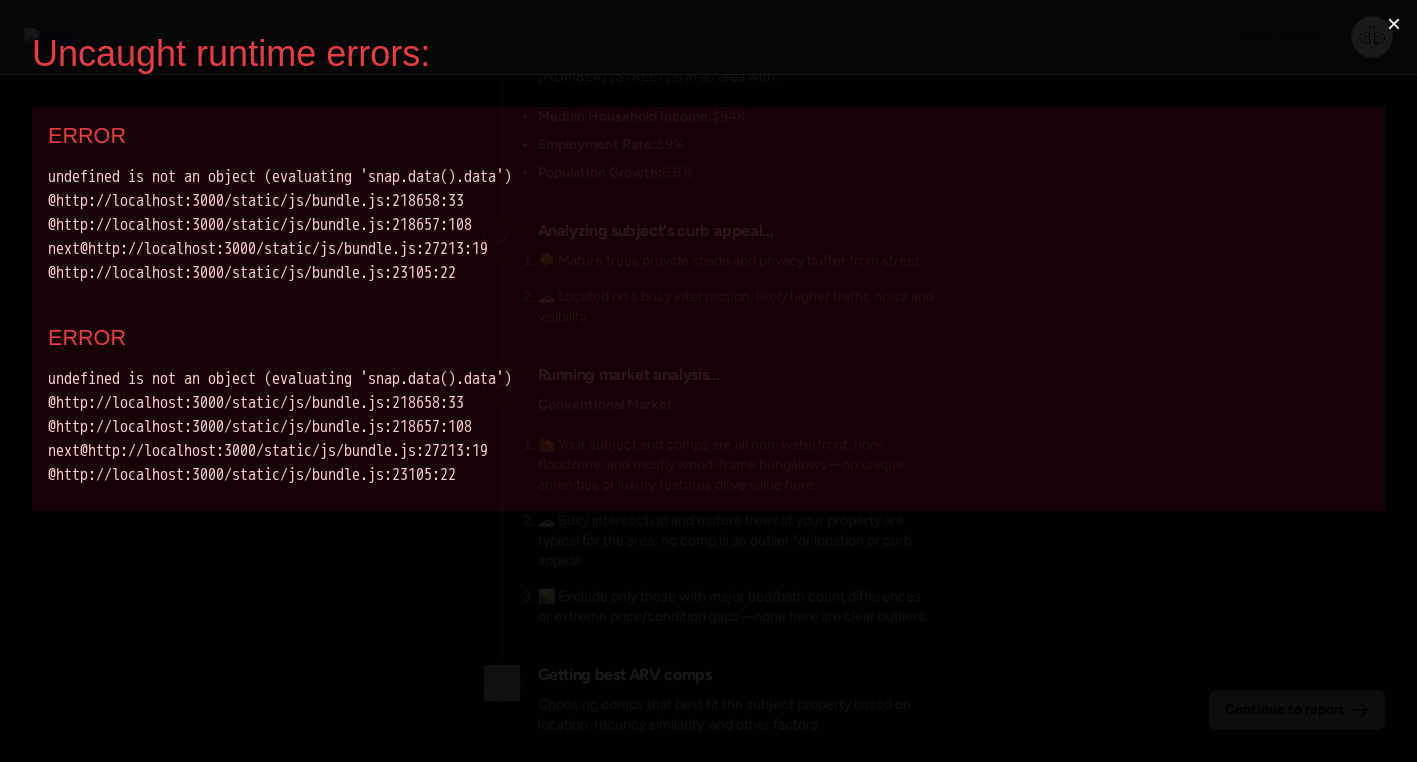 scroll, scrollTop: 0, scrollLeft: 0, axis: both 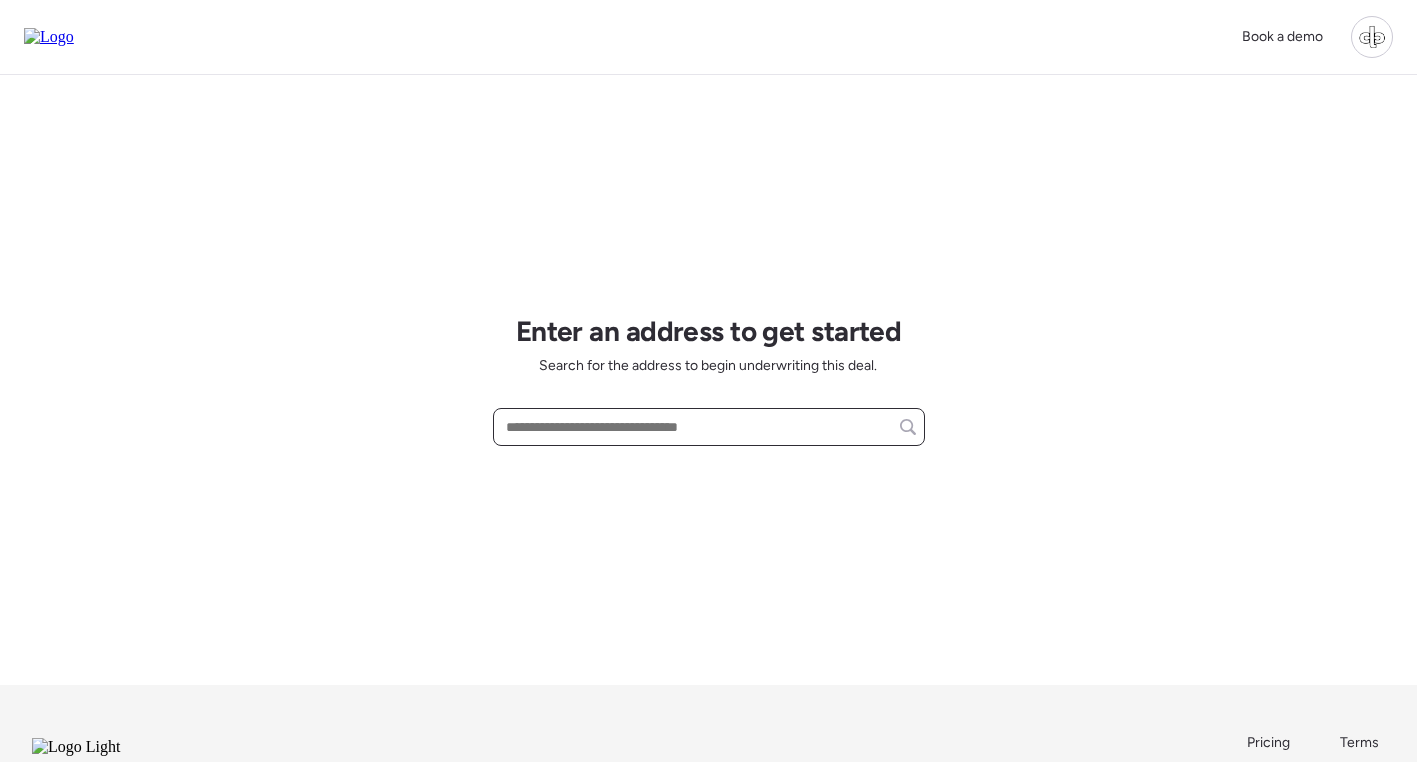 click at bounding box center [709, 427] 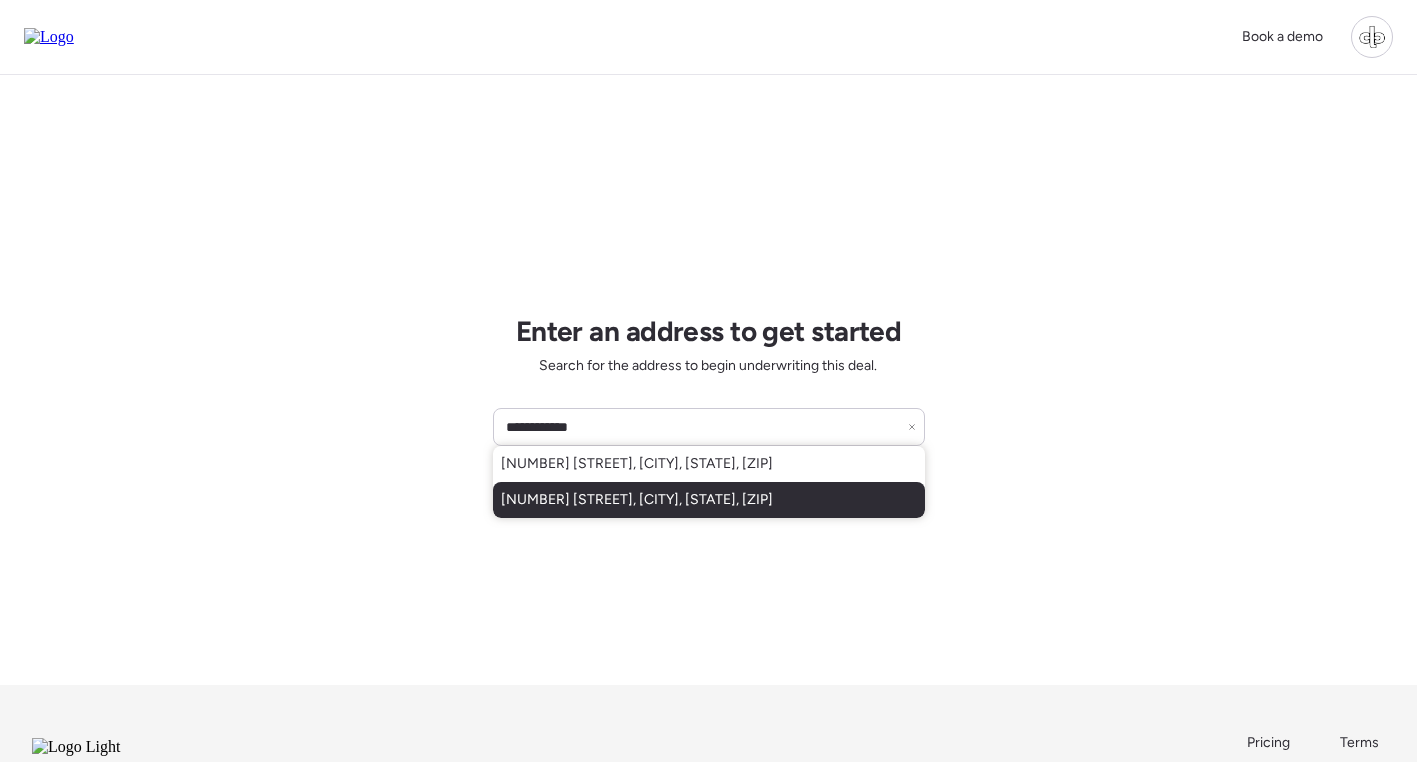 click on "111 W Osborne Ave, Tampa, FL, 33603" at bounding box center (637, 500) 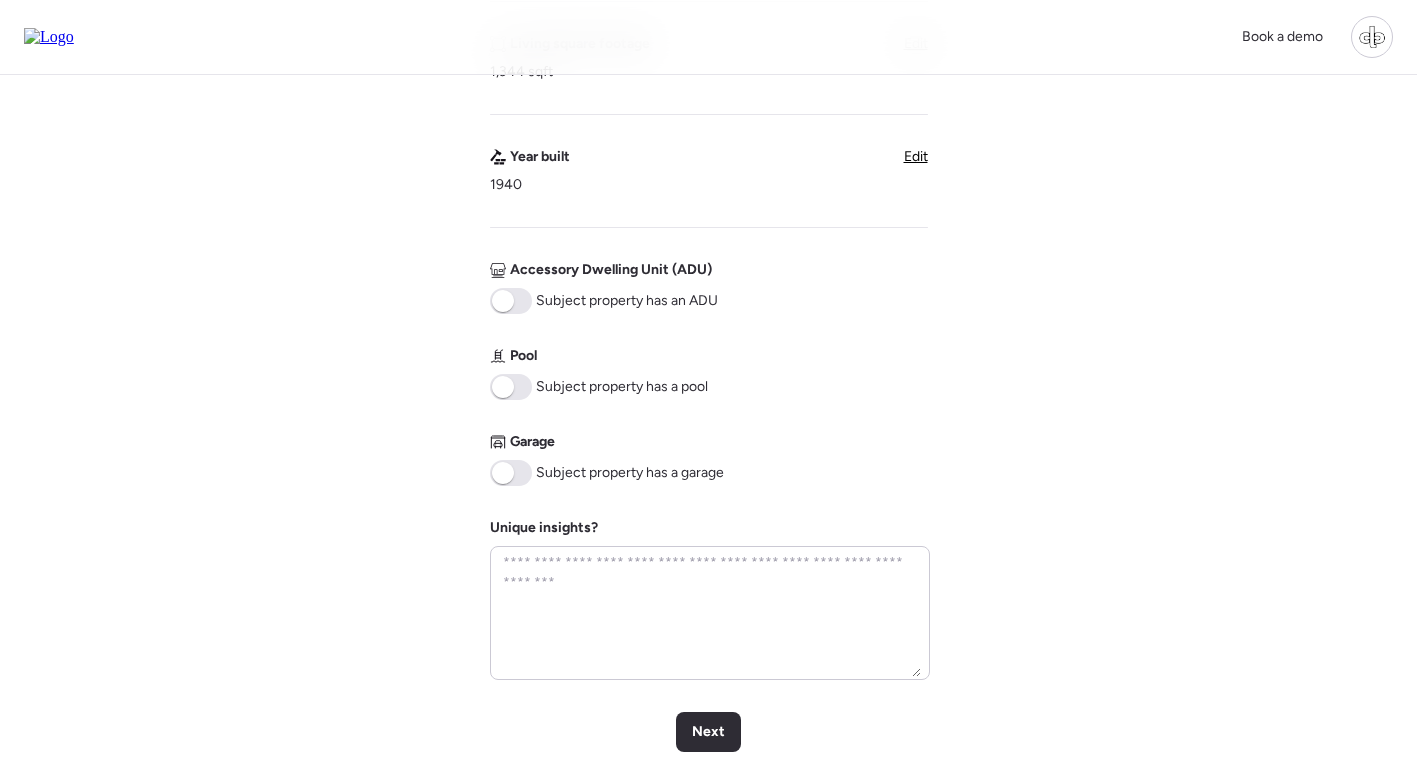 scroll, scrollTop: 772, scrollLeft: 0, axis: vertical 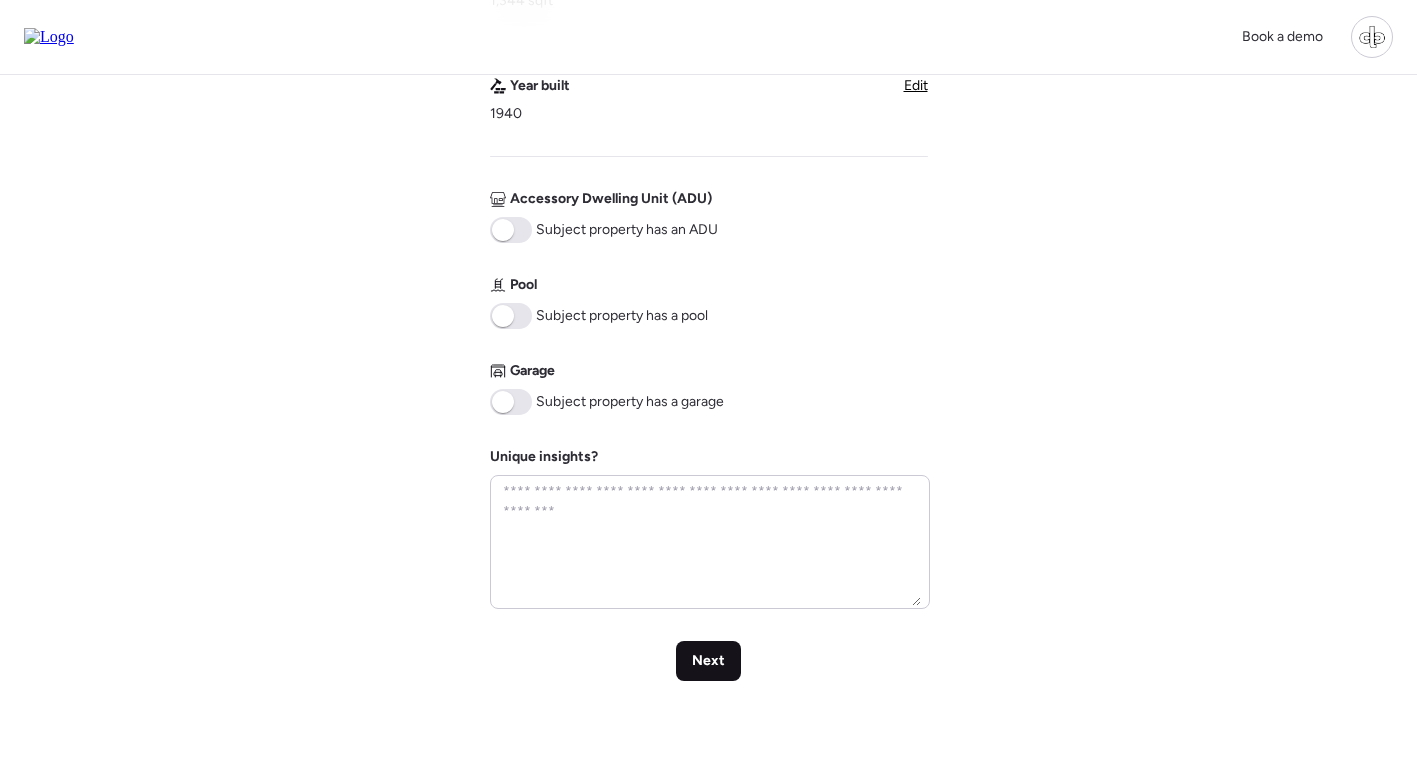 click on "Next" at bounding box center [708, 661] 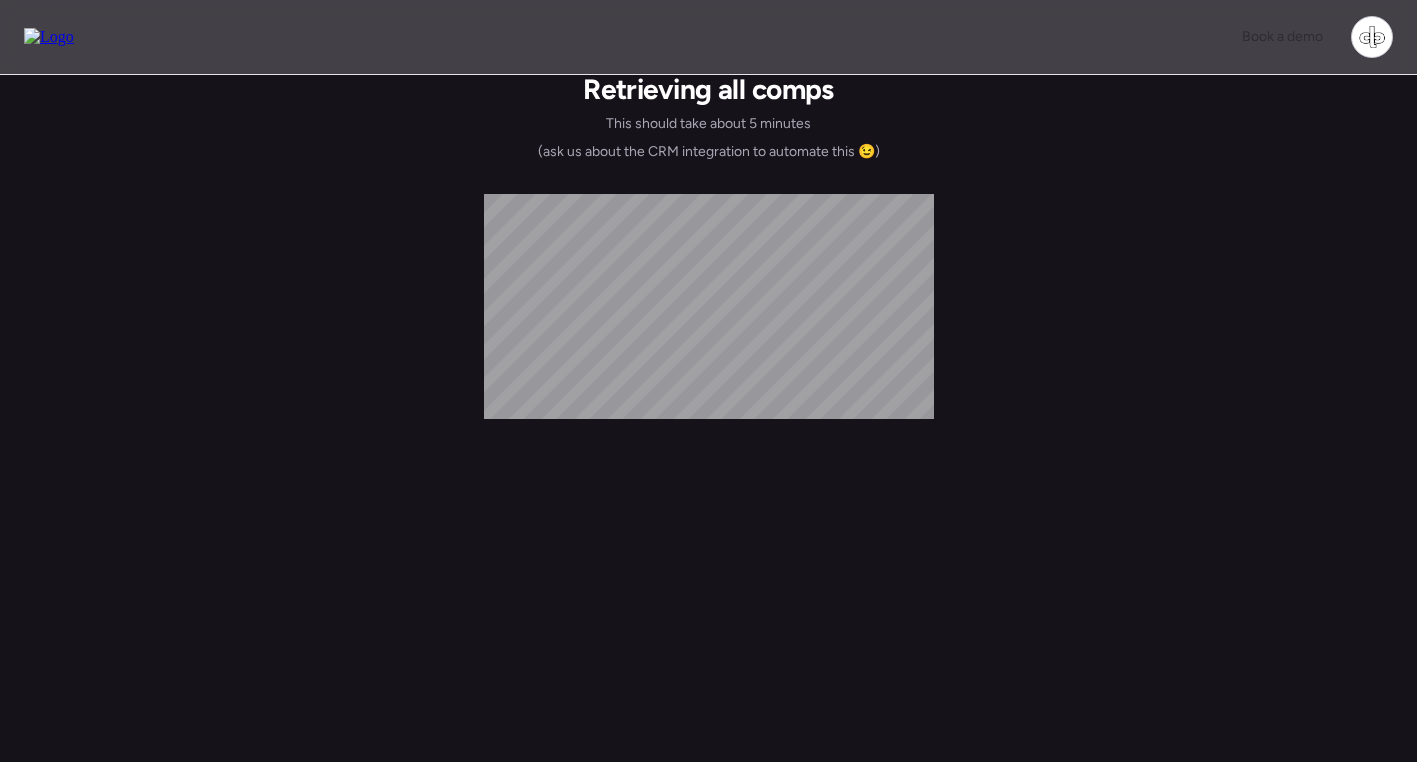 scroll, scrollTop: 0, scrollLeft: 0, axis: both 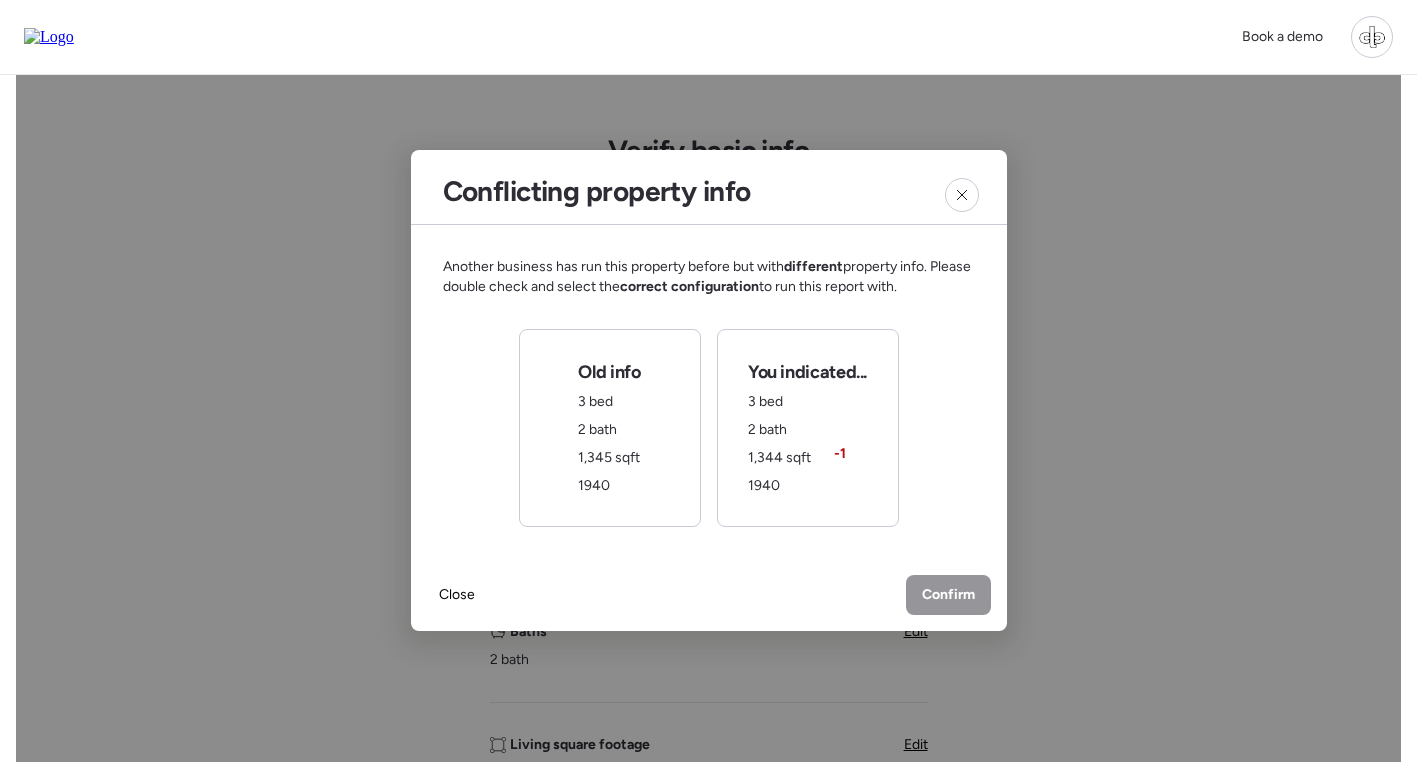 click on "3 bed" at bounding box center (595, 401) 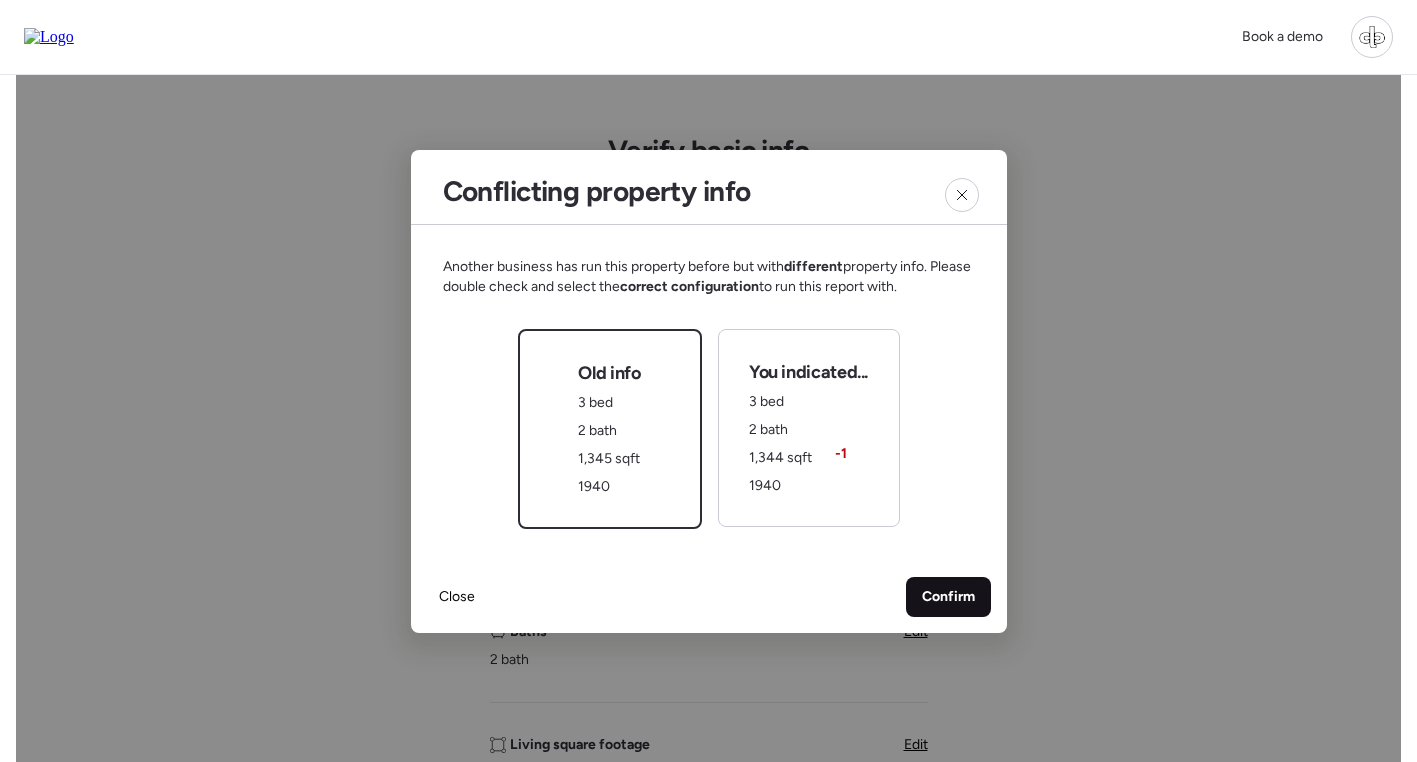 click on "Confirm" at bounding box center (948, 597) 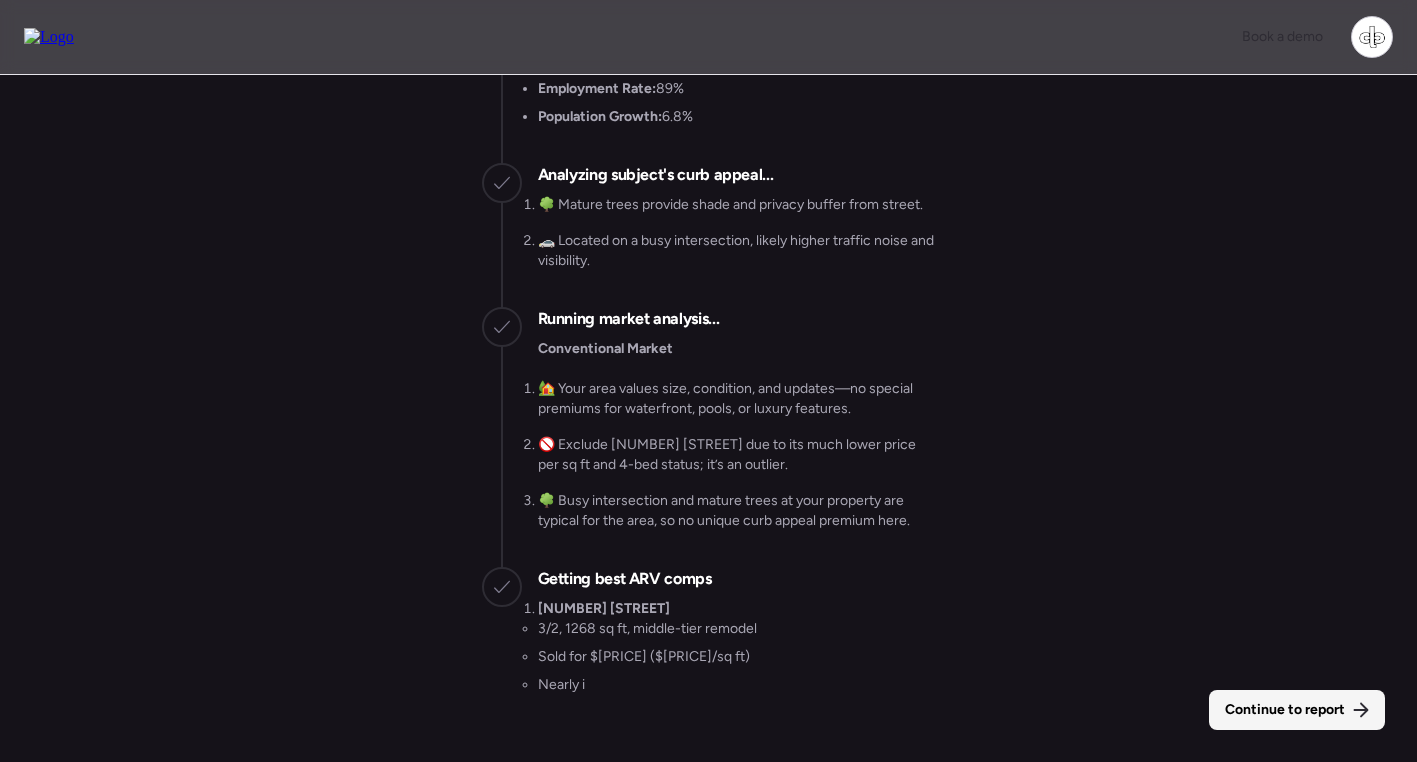 click on "Continue to report" at bounding box center (1297, 710) 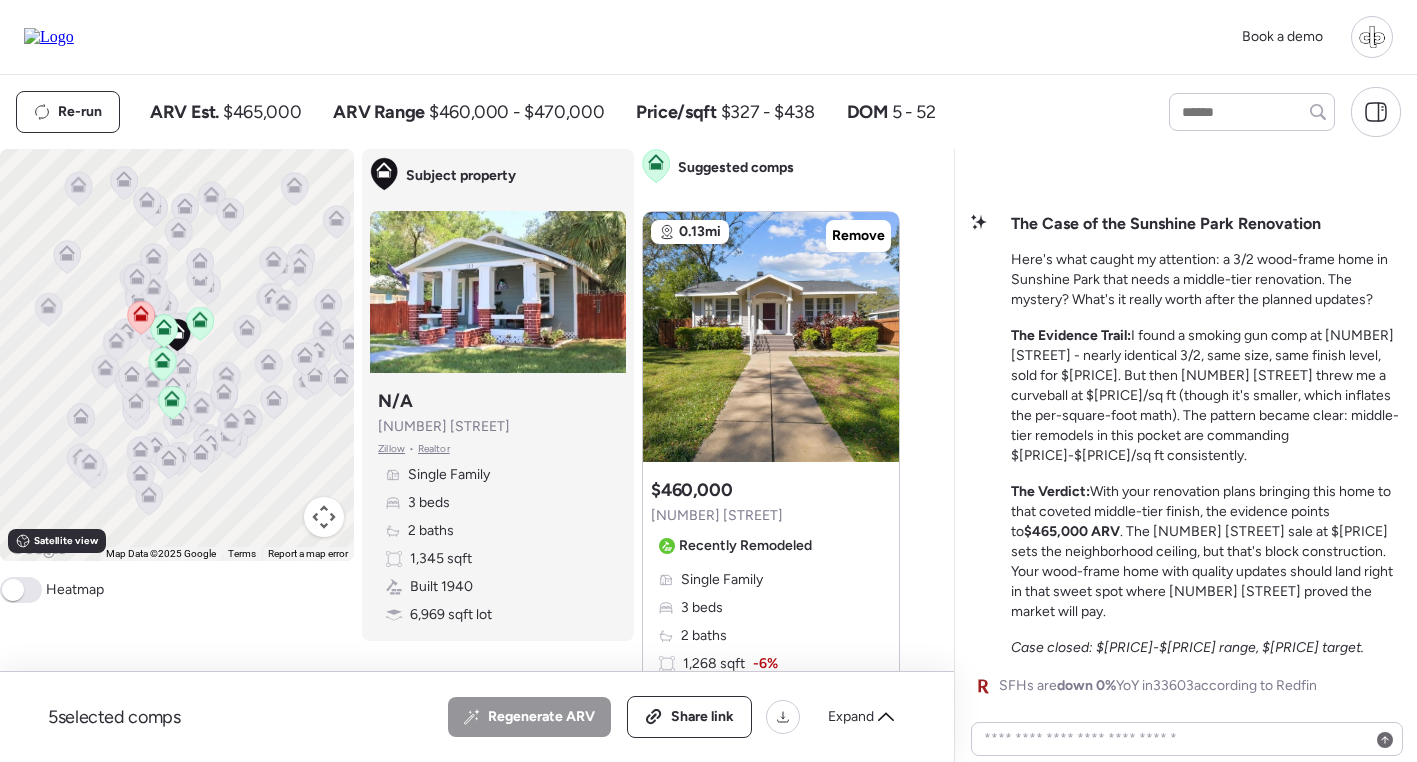 scroll, scrollTop: 0, scrollLeft: 0, axis: both 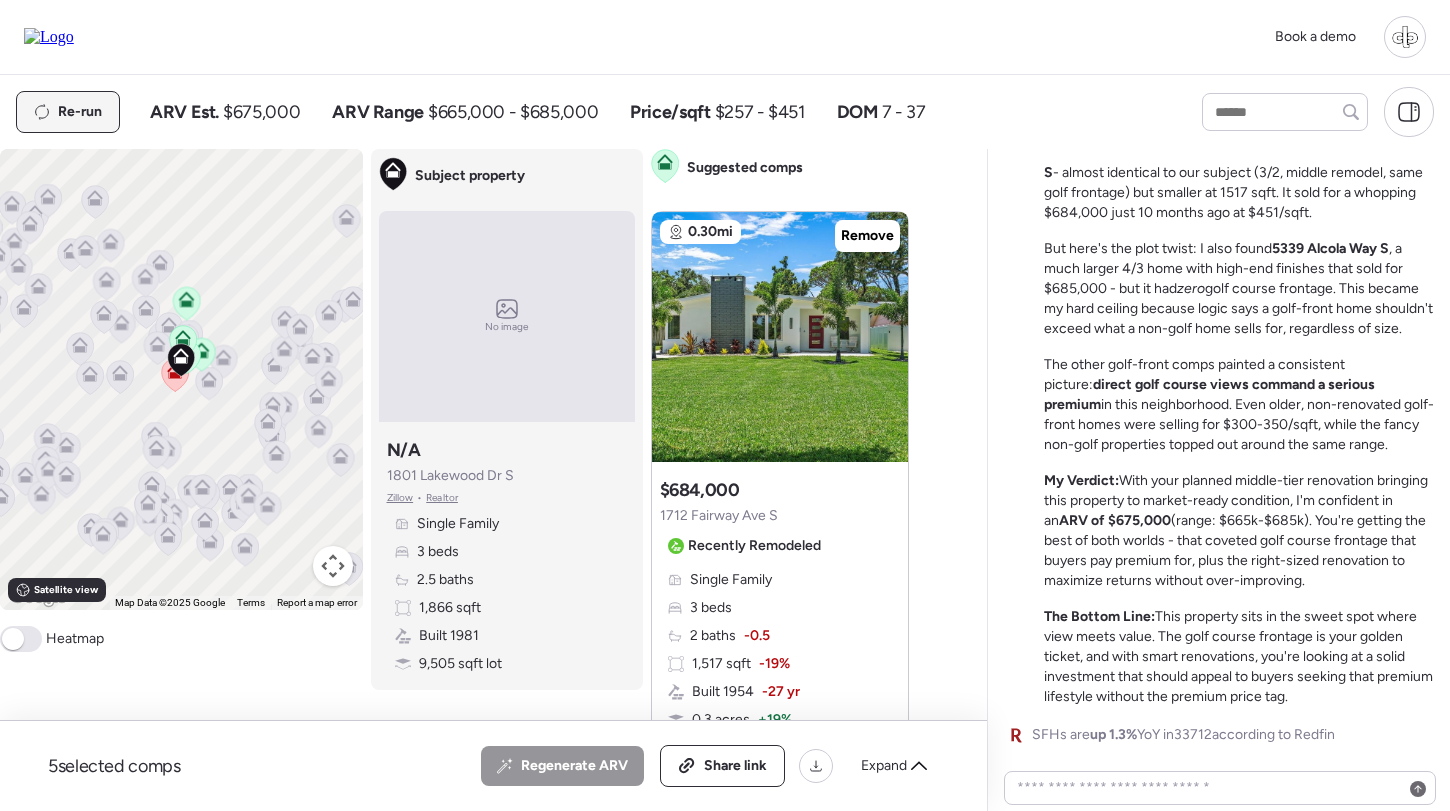 click on "Re-run" at bounding box center (80, 112) 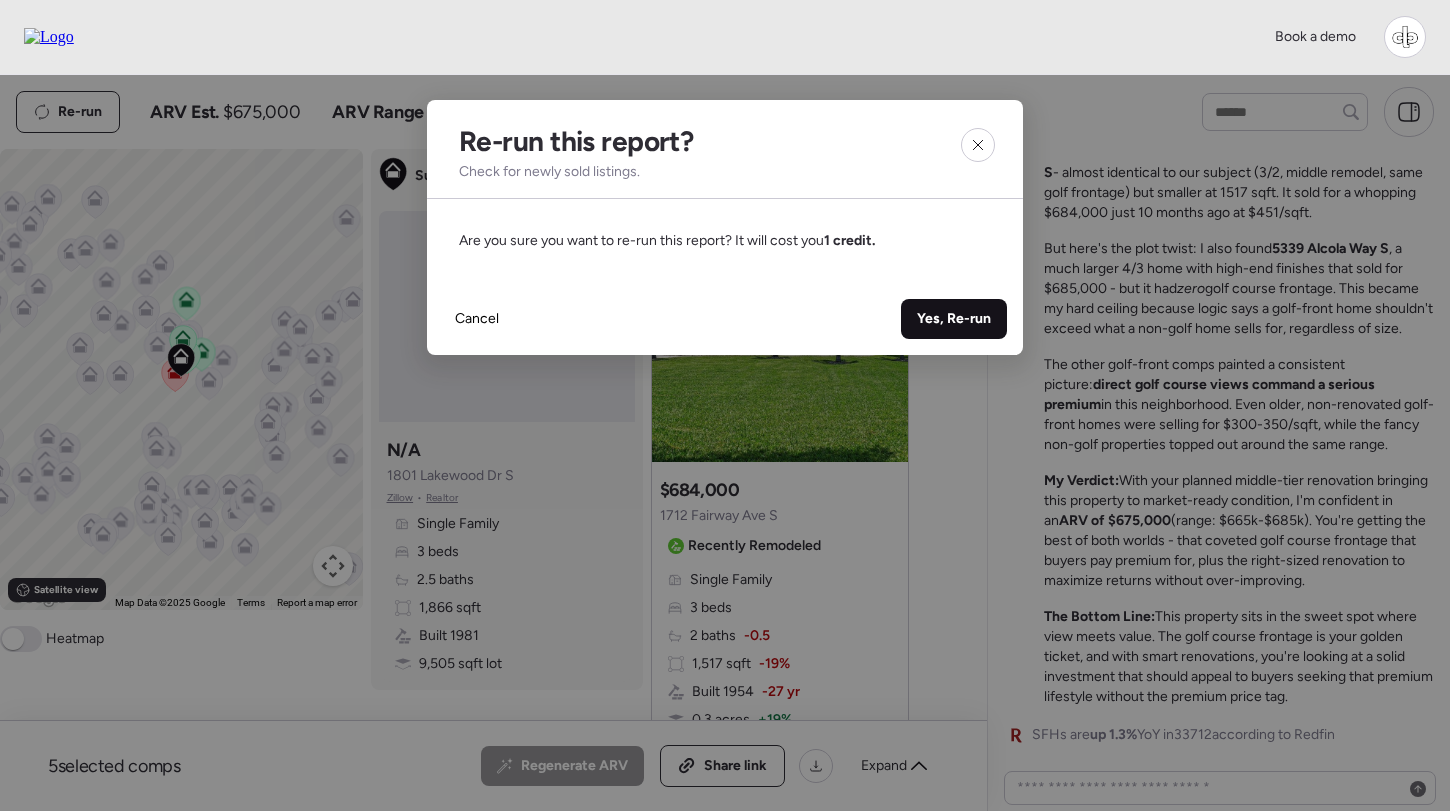click on "Yes, Re-run" at bounding box center [954, 319] 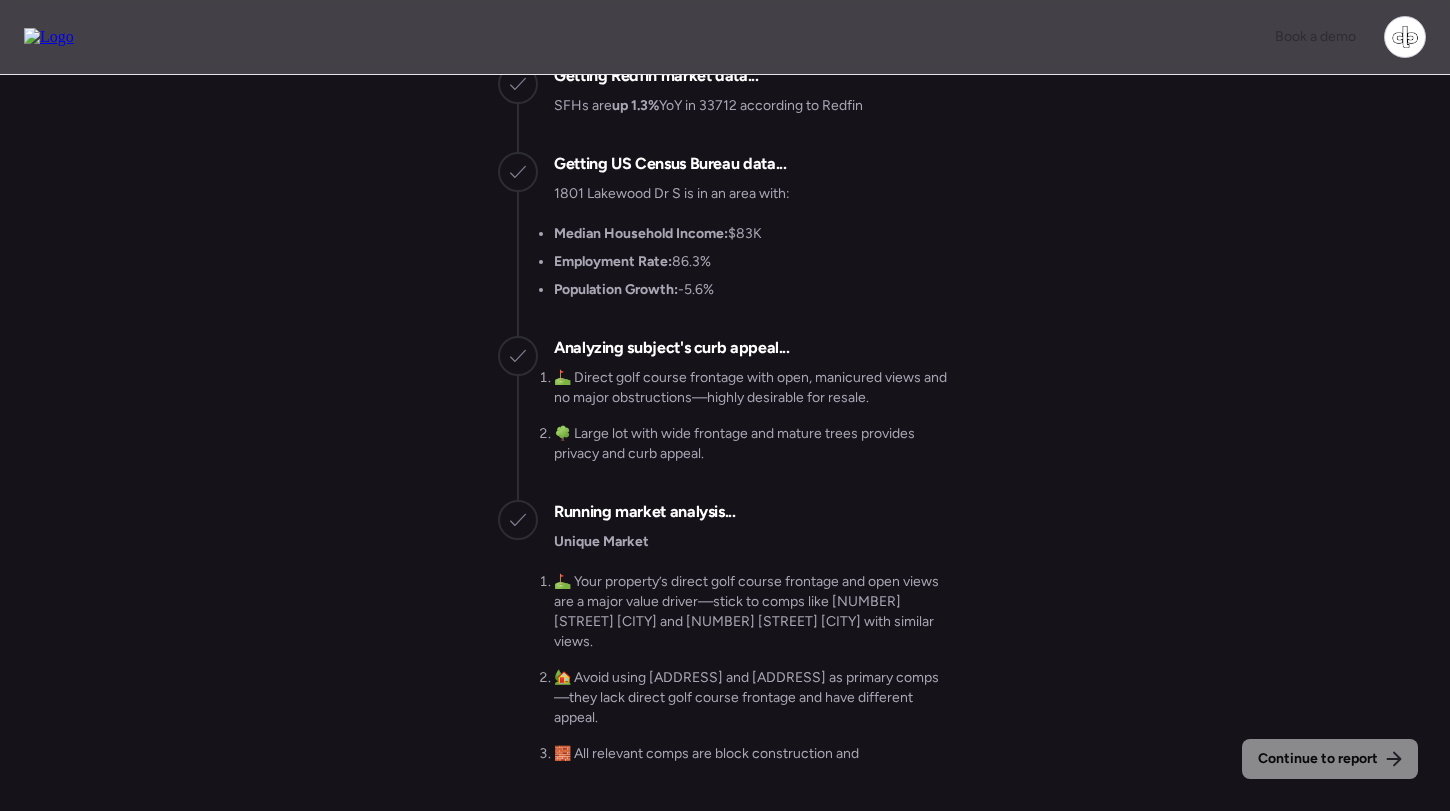 scroll, scrollTop: 11, scrollLeft: 0, axis: vertical 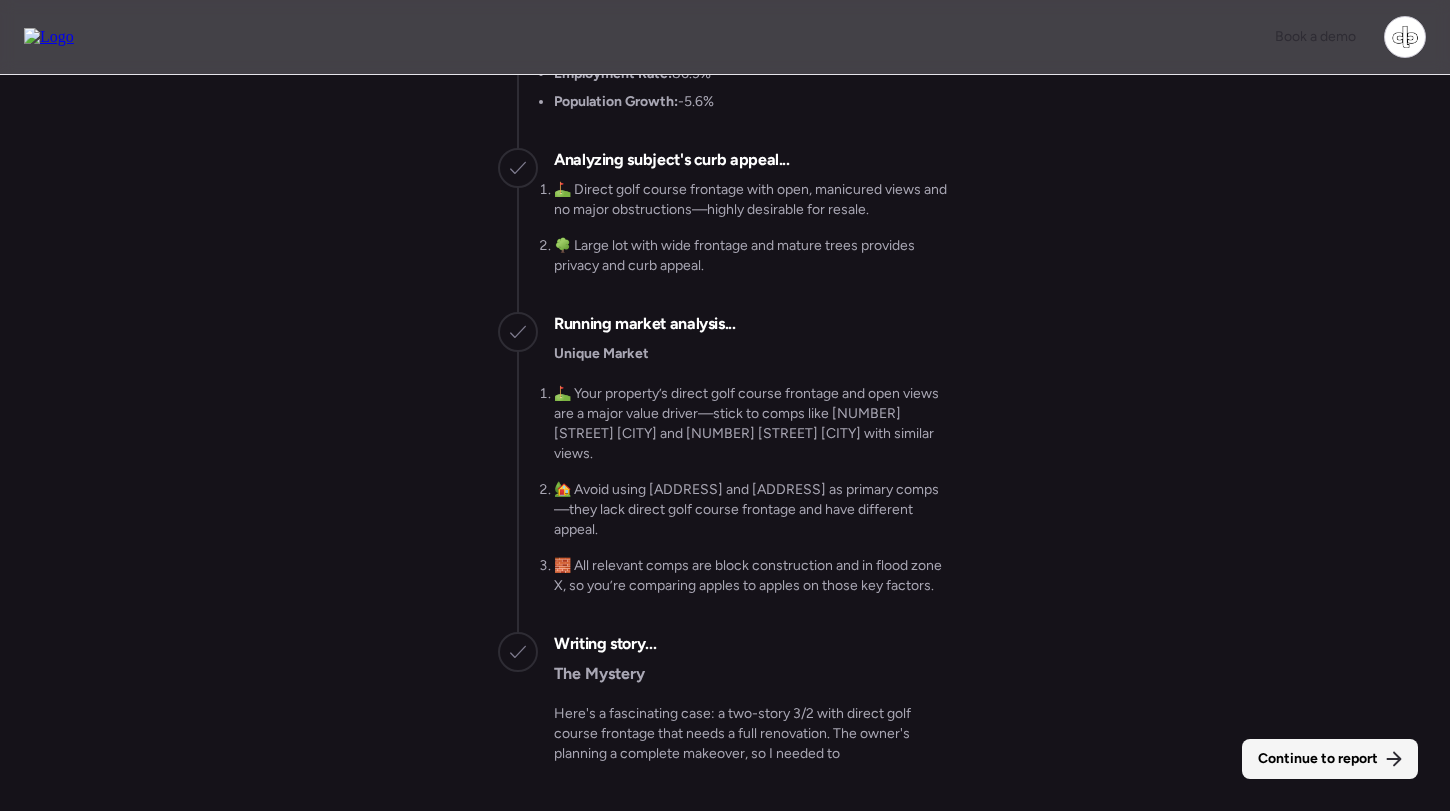 click on "Continue to report" at bounding box center [1318, 759] 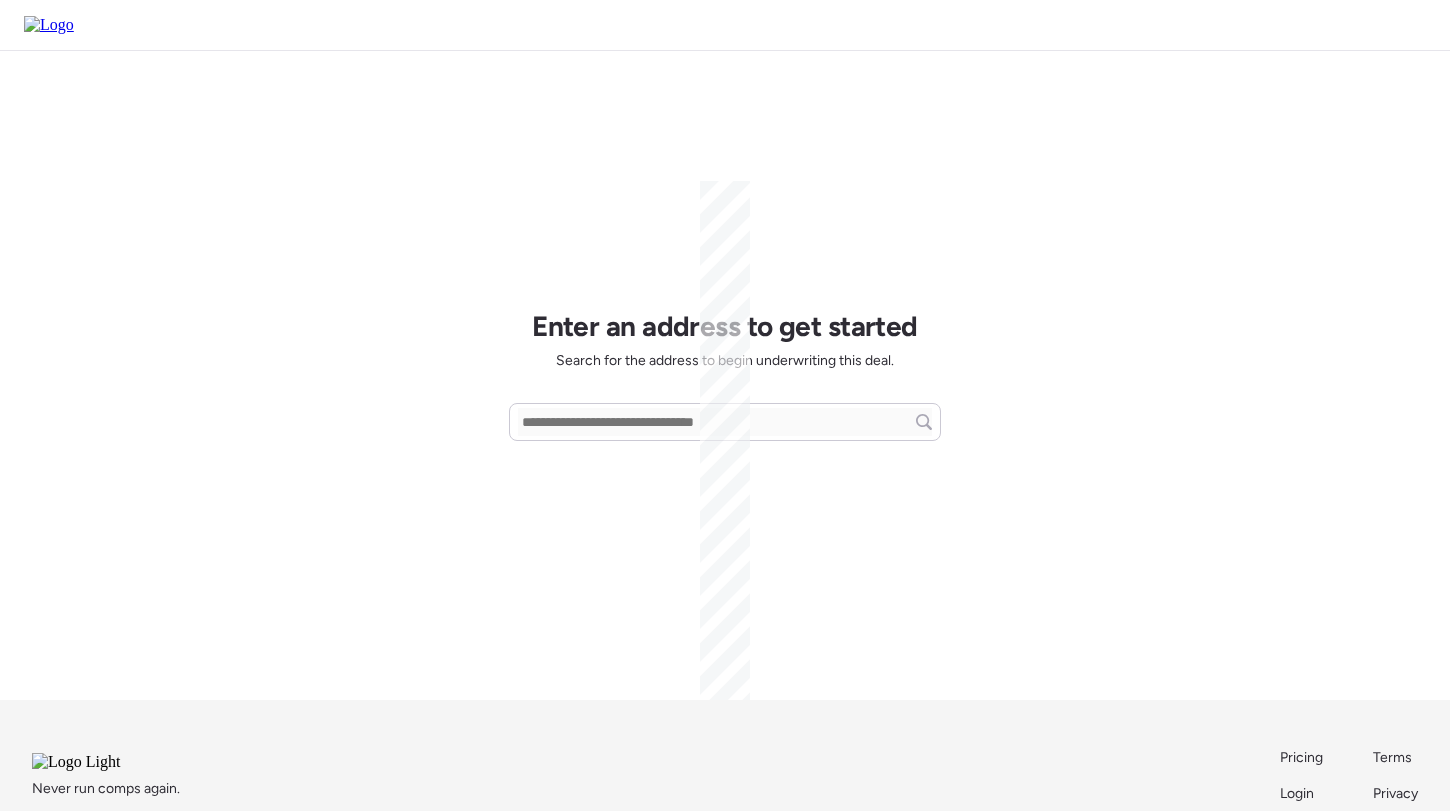 scroll, scrollTop: 0, scrollLeft: 0, axis: both 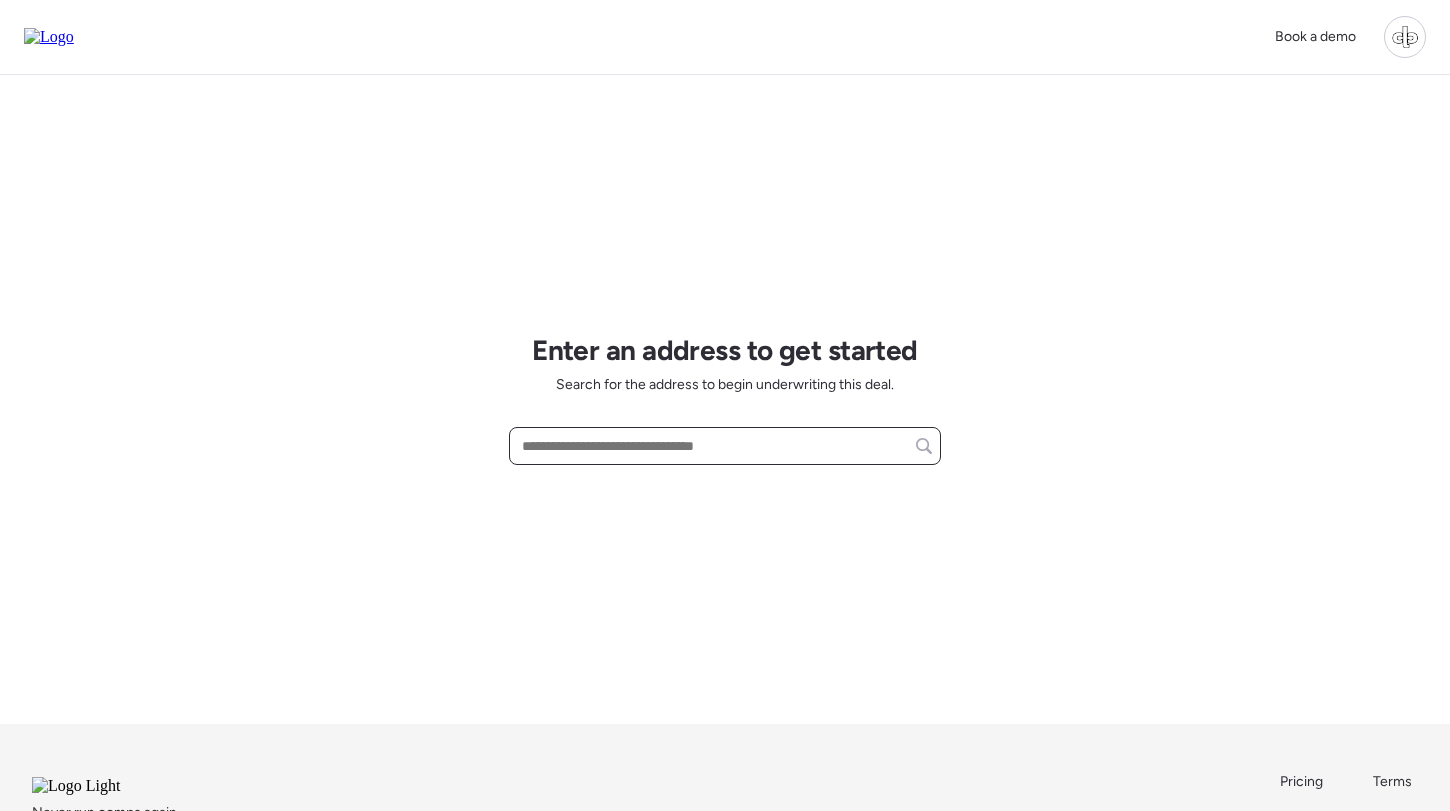 click at bounding box center [725, 446] 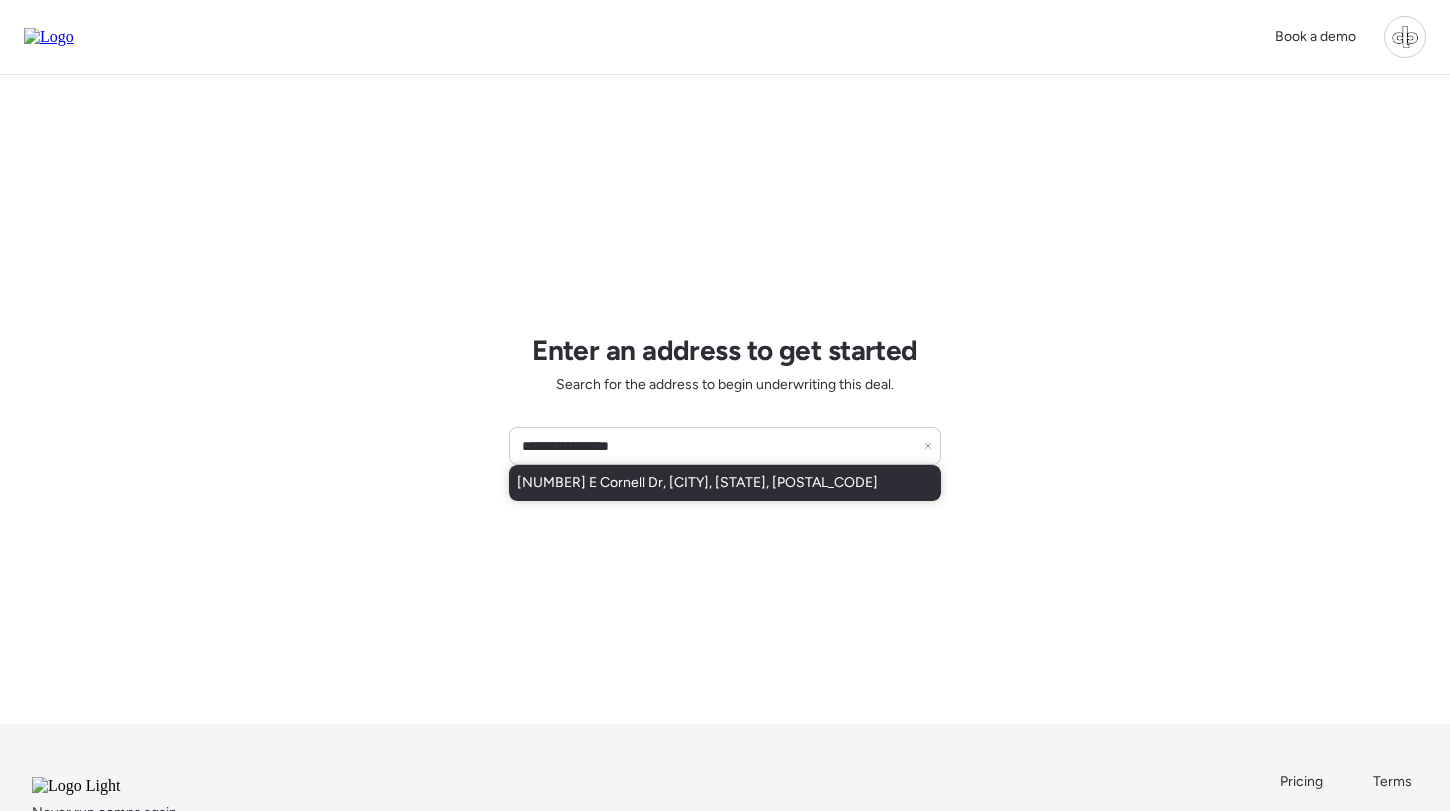 click on "[NUMBER] E Cornell Dr, [CITY], [STATE], [POSTAL_CODE]" at bounding box center (725, 483) 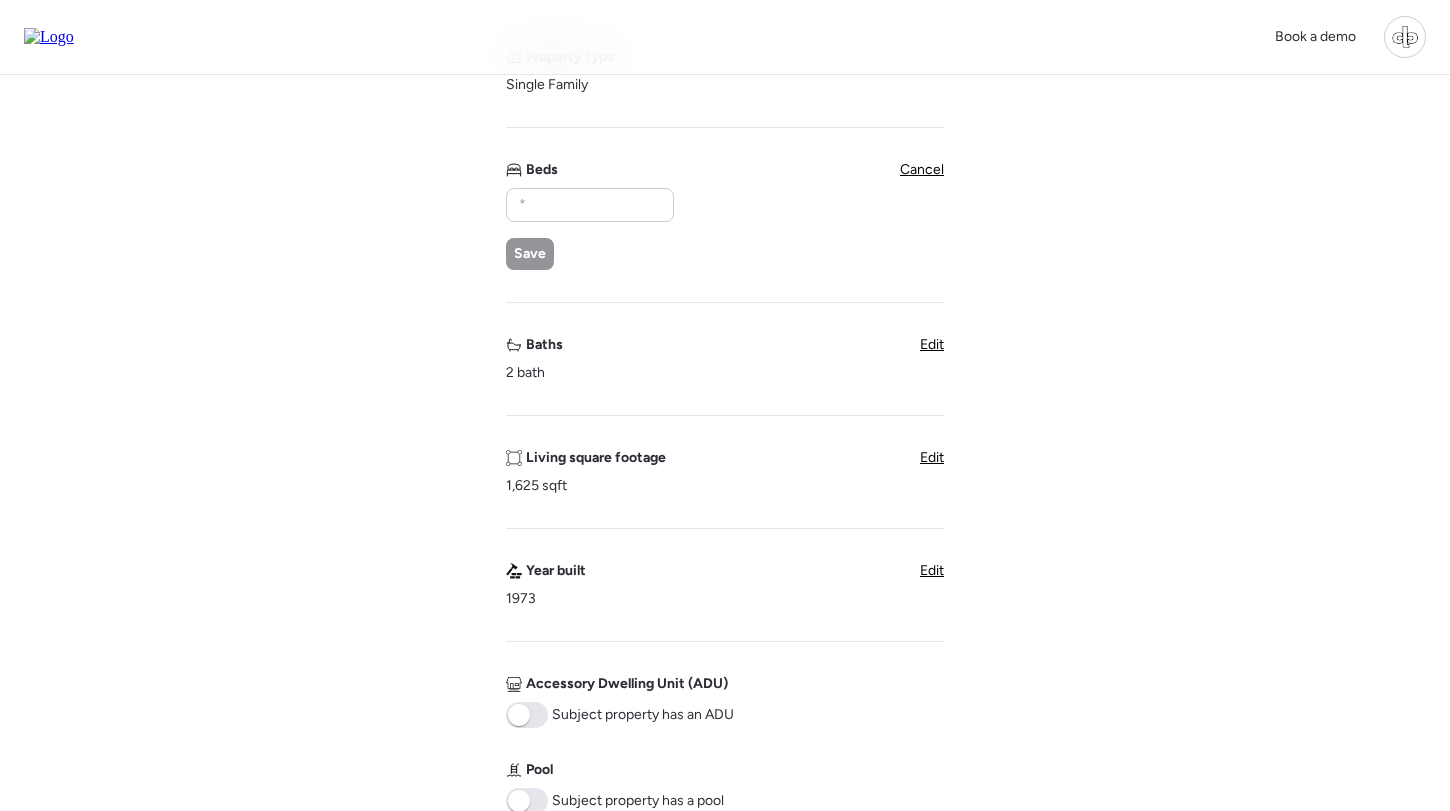 scroll, scrollTop: 408, scrollLeft: 0, axis: vertical 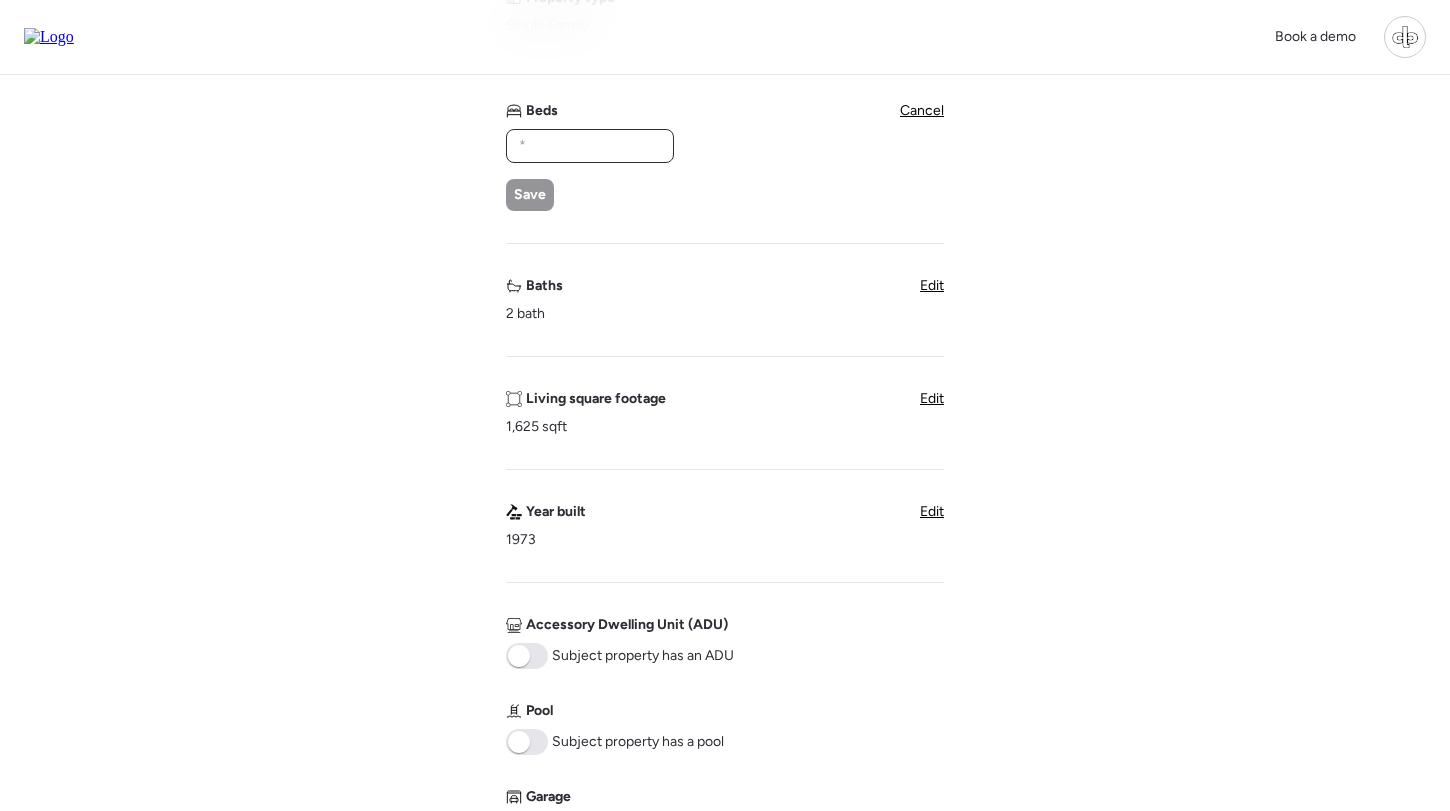 click at bounding box center (590, 146) 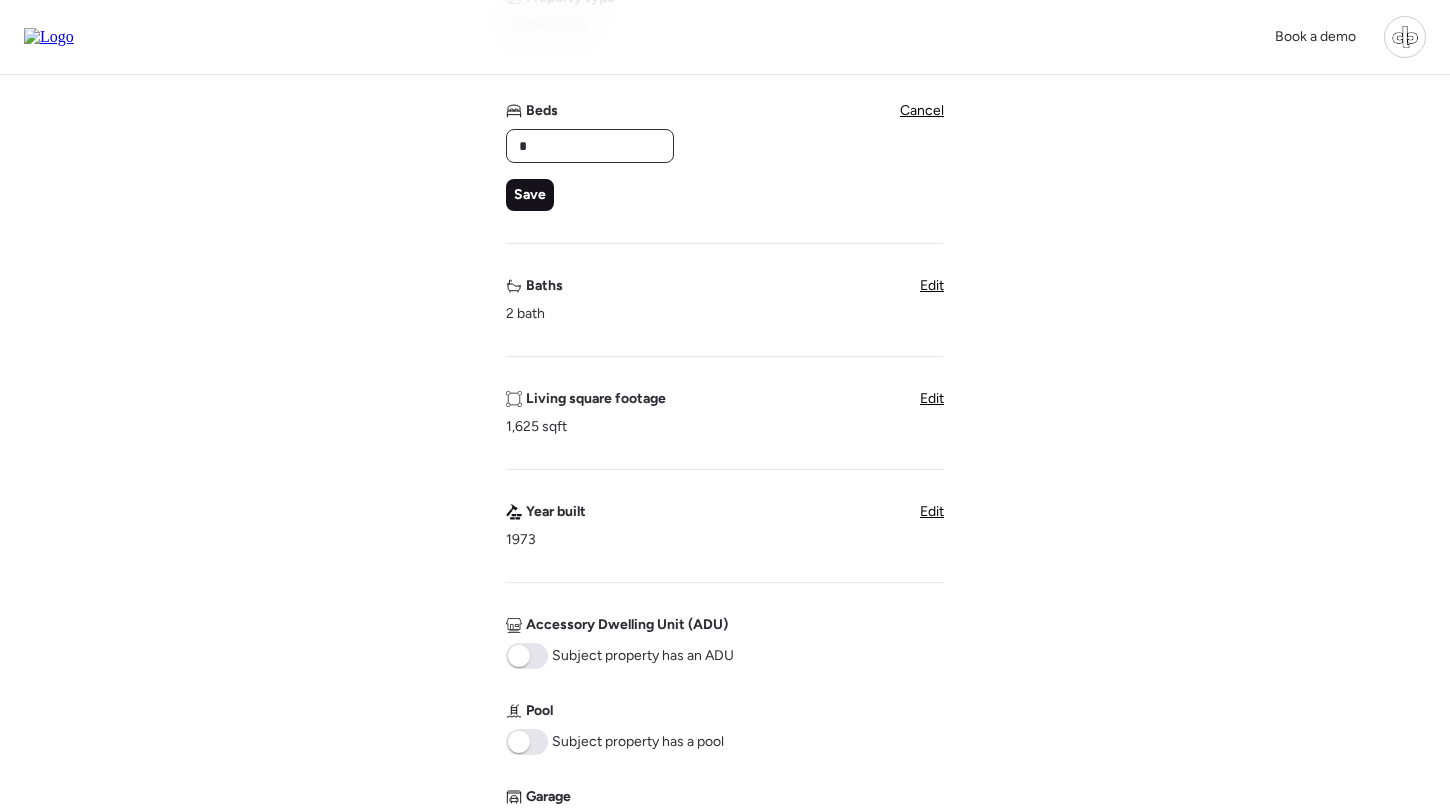 type on "*" 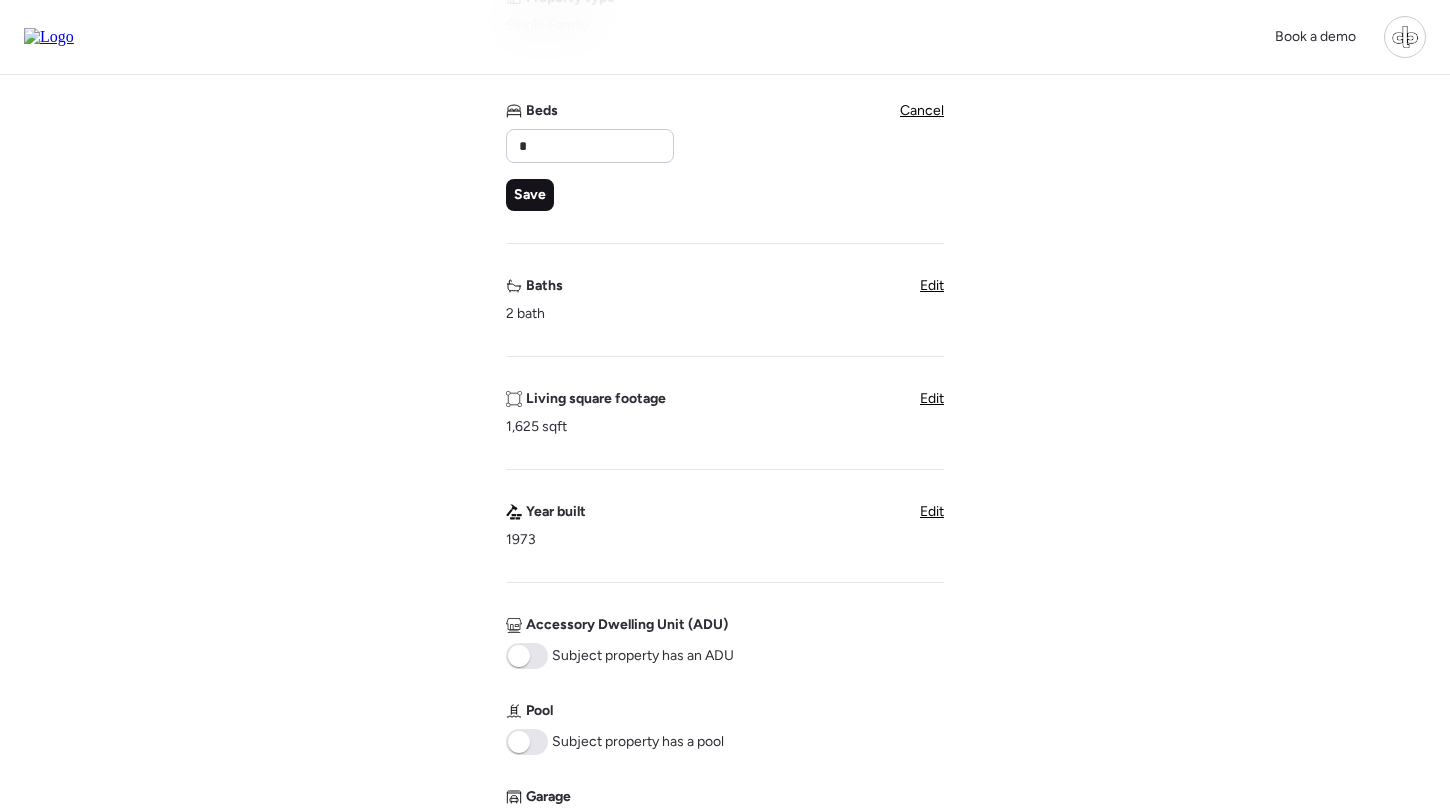 click on "Save" at bounding box center (530, 195) 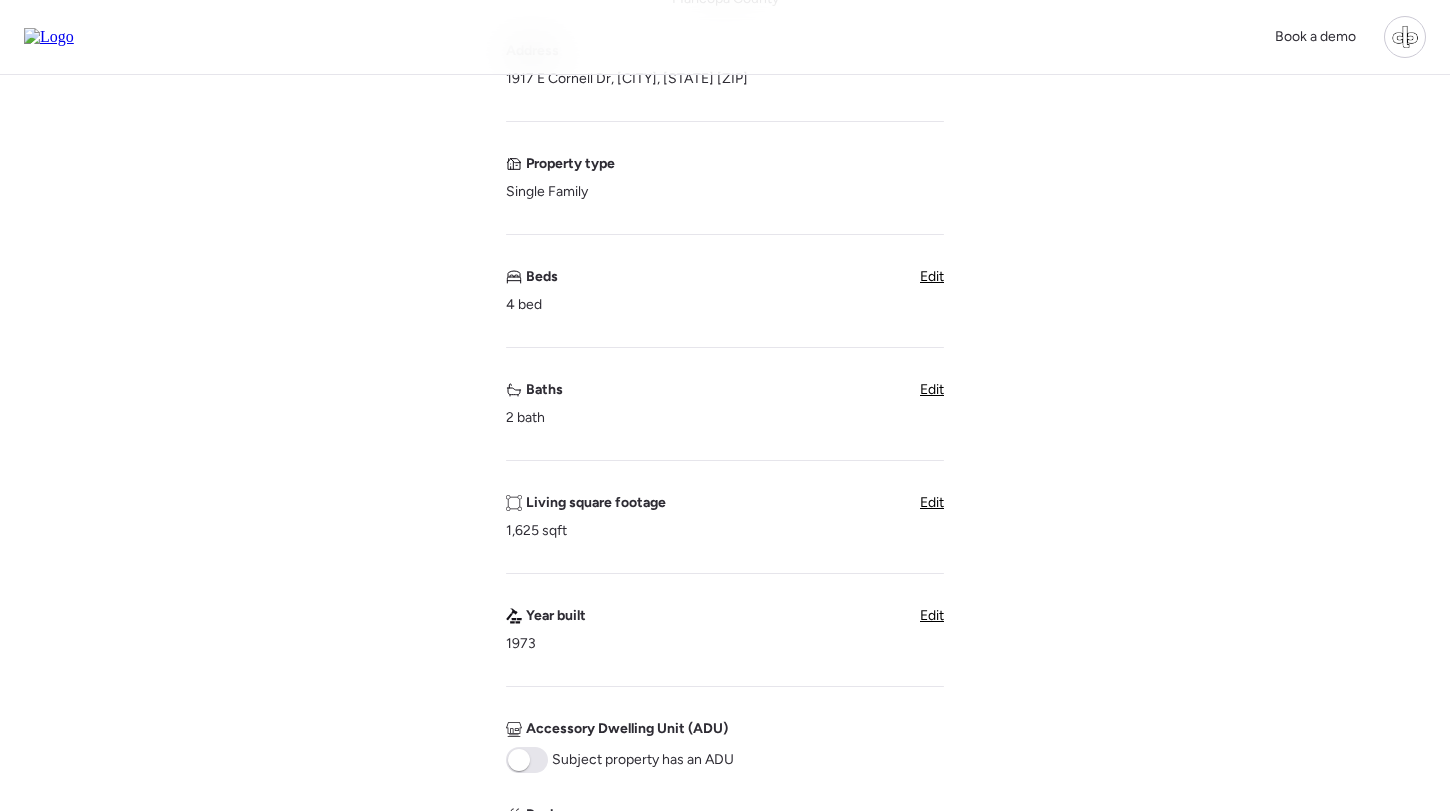 scroll, scrollTop: 140, scrollLeft: 0, axis: vertical 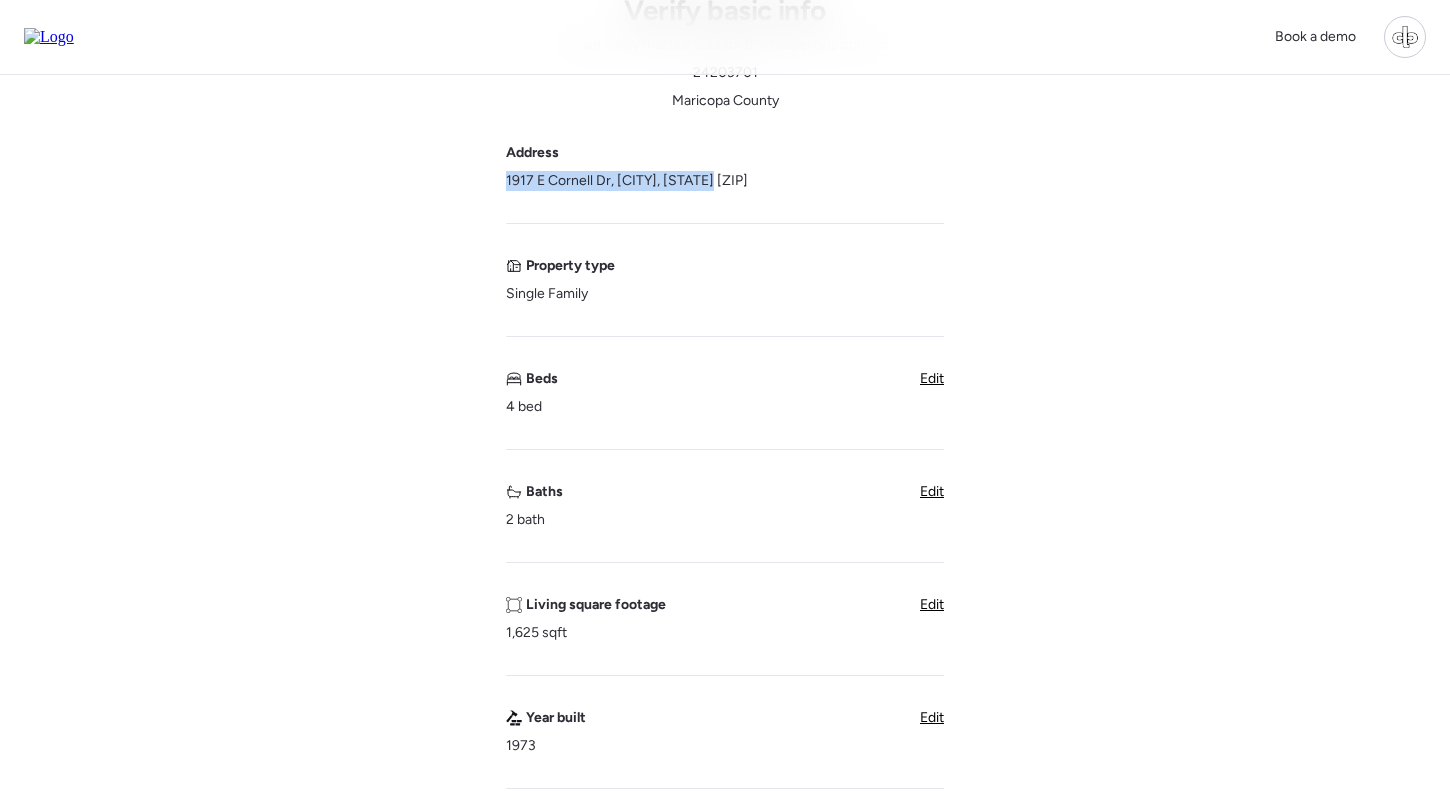 drag, startPoint x: 505, startPoint y: 177, endPoint x: 779, endPoint y: 182, distance: 274.04562 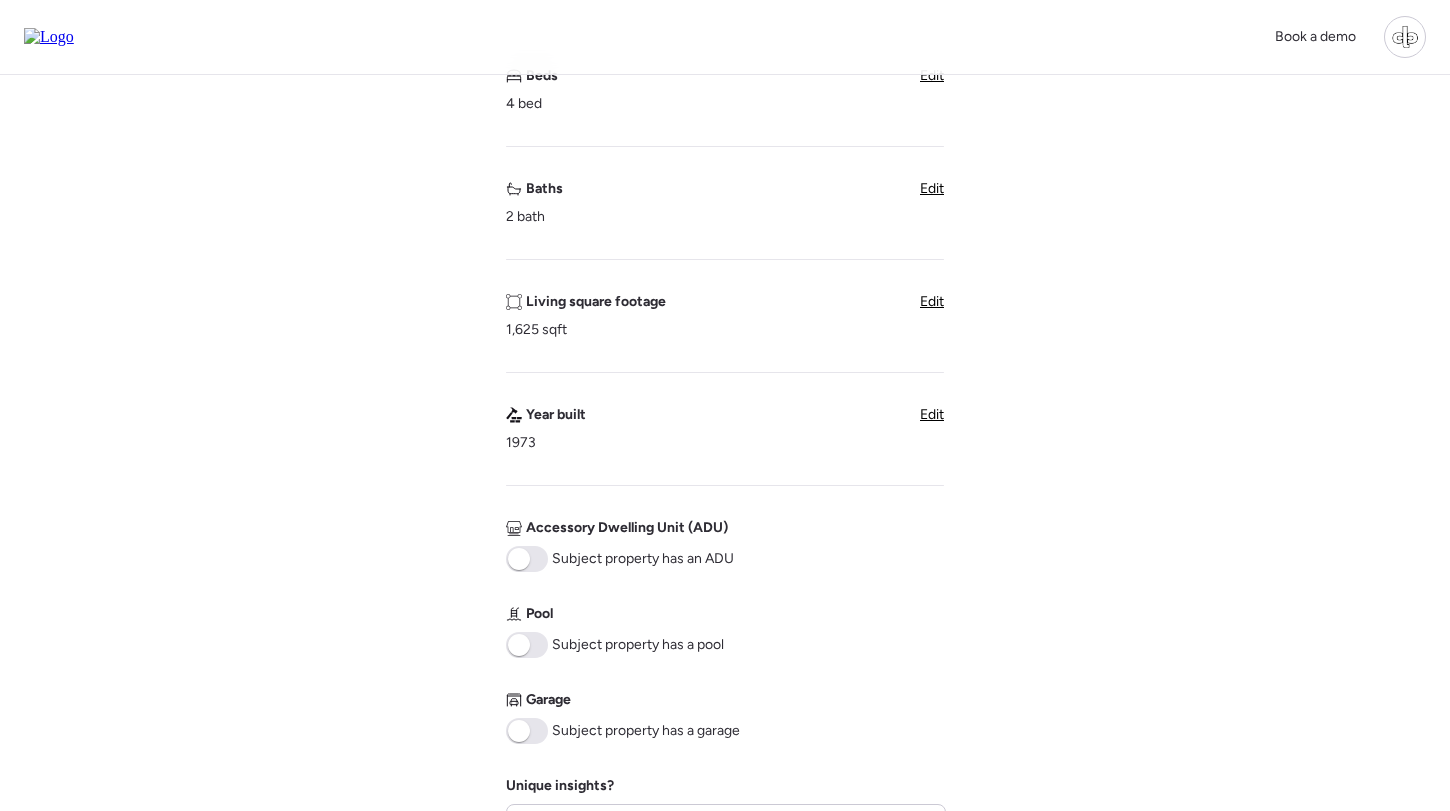 scroll, scrollTop: 530, scrollLeft: 0, axis: vertical 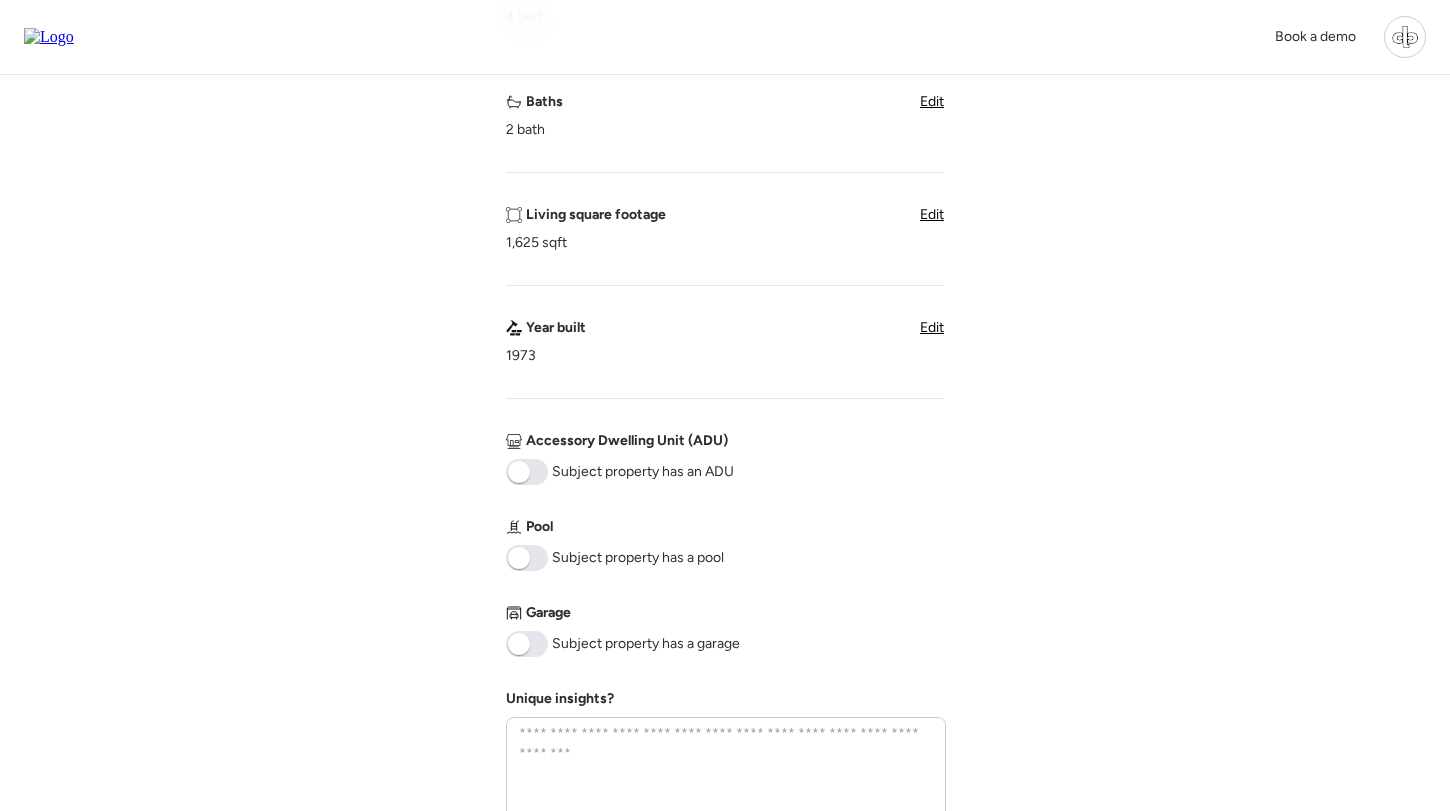 click at bounding box center (527, 644) 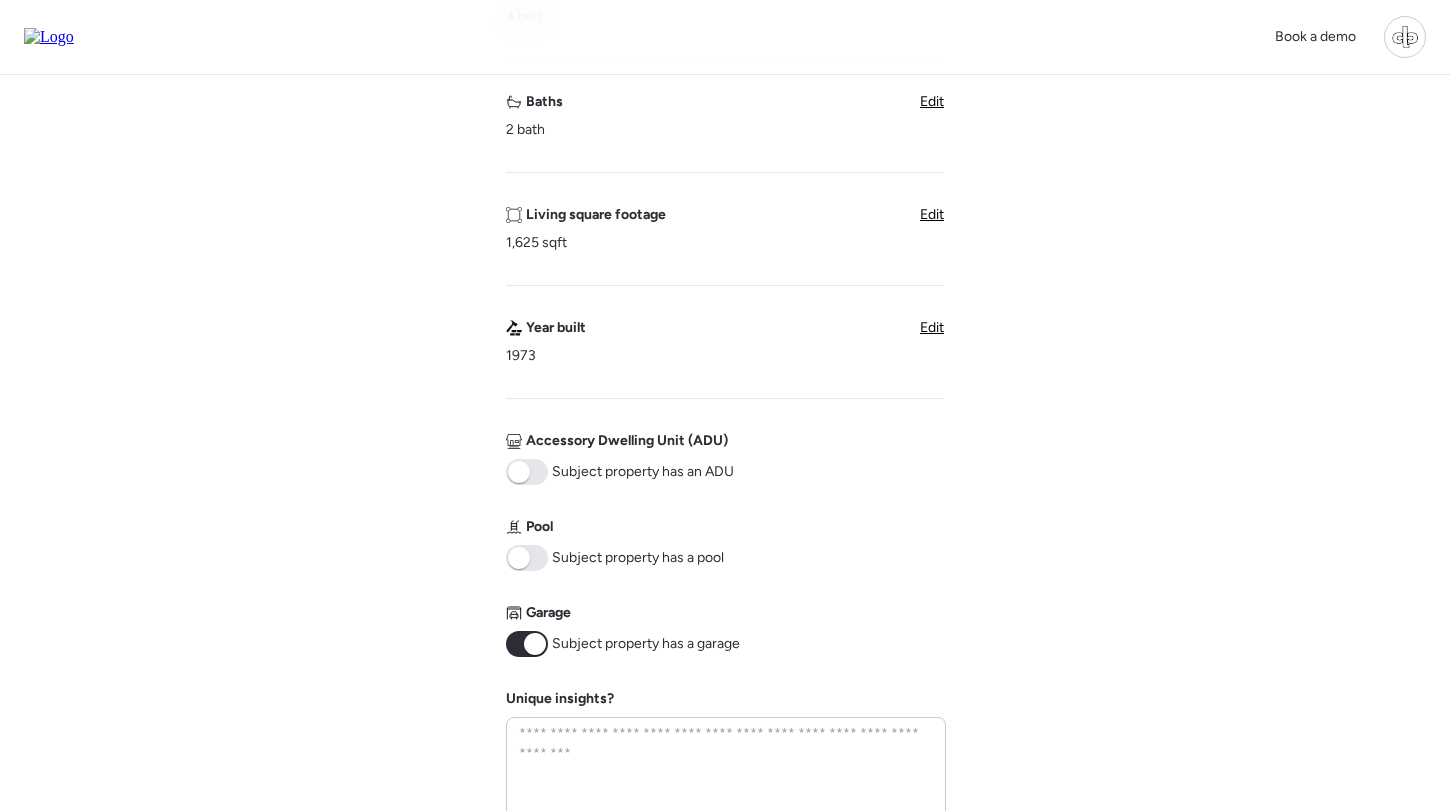 scroll, scrollTop: 864, scrollLeft: 0, axis: vertical 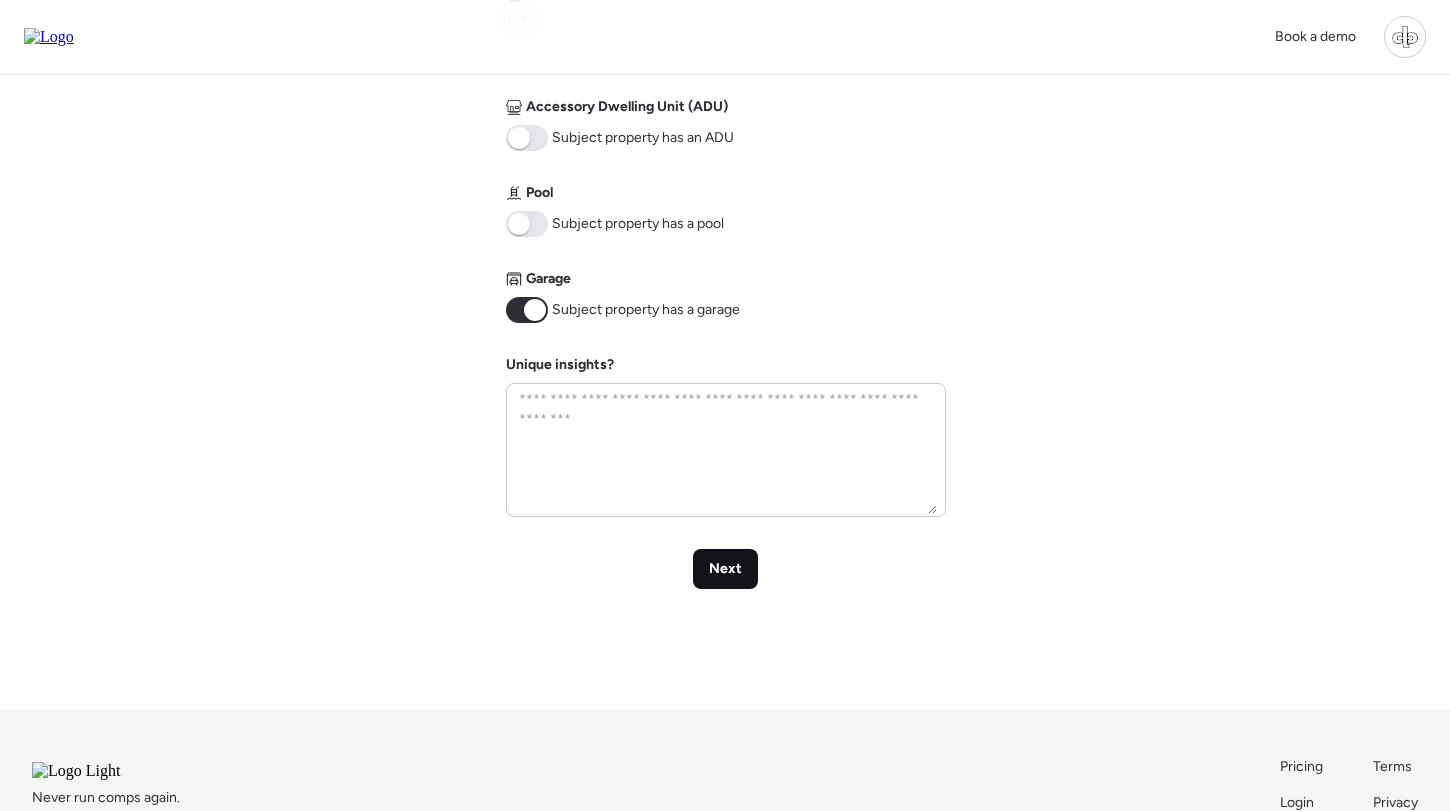 click on "Next" at bounding box center (725, 569) 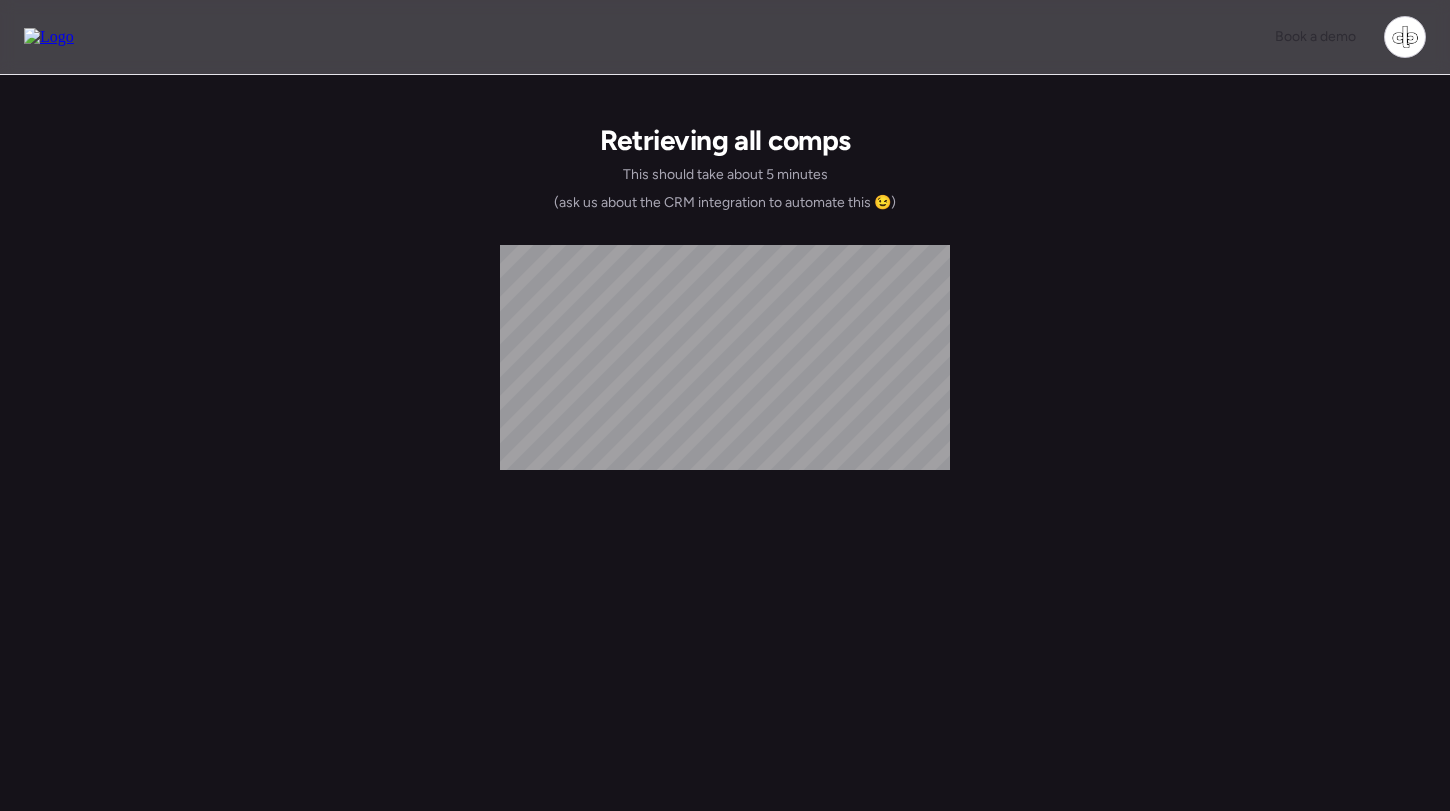 scroll, scrollTop: 0, scrollLeft: 0, axis: both 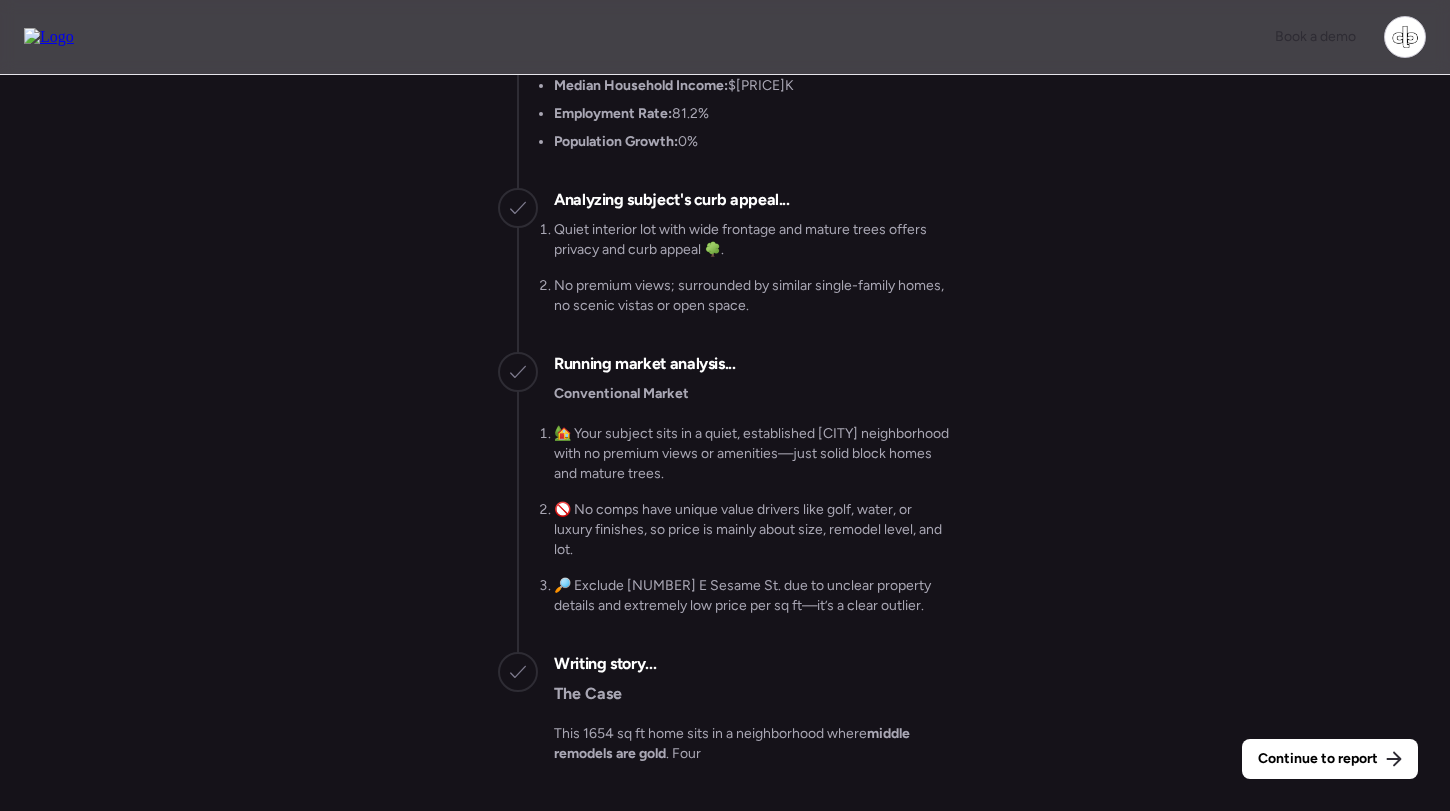 click on "Continue to report" at bounding box center (1318, 759) 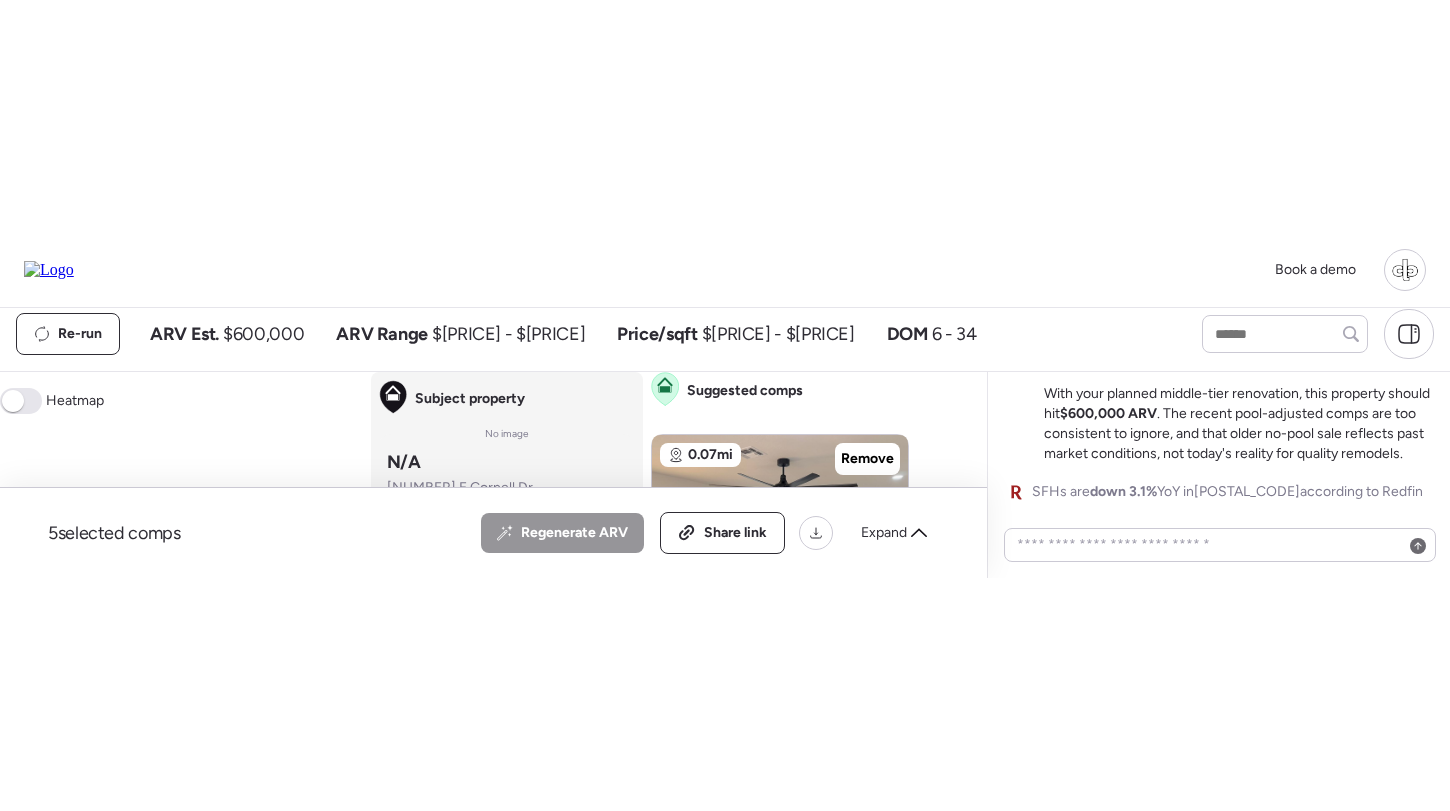scroll, scrollTop: 0, scrollLeft: 0, axis: both 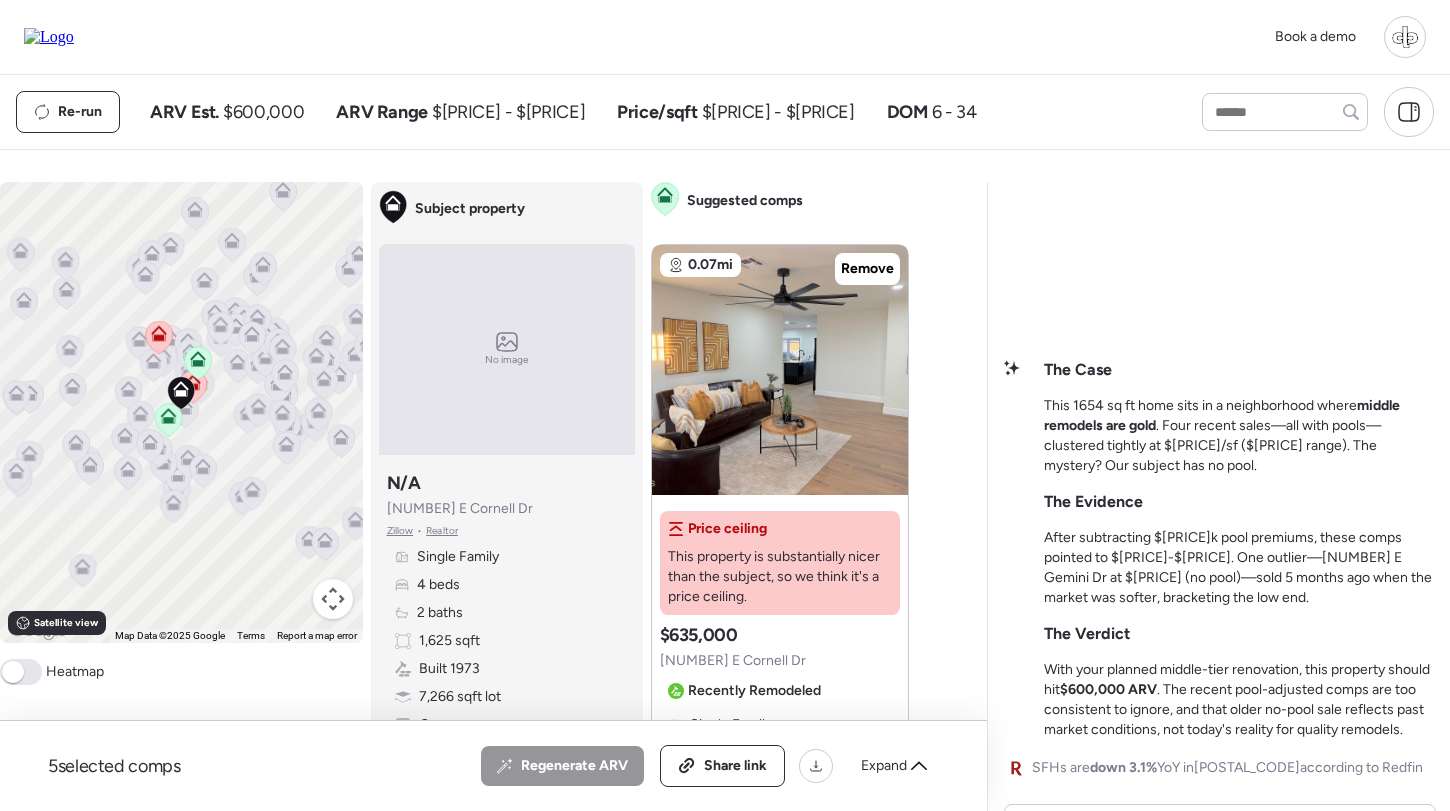 click on "Comps list Analysis To activate drag with keyboard, press Alt + Enter. Once in keyboard drag state, use the arrow keys to move the marker. To complete the drag, press the Enter key. To cancel, press Escape. Keyboard shortcuts Map Data Map Data ©2025 Google Map data ©2025 Google 500 m  Click to toggle between metric and imperial units Terms Report a map error Satellite view A B+ B B- C+ C C- D Heatmap Subject property No image Subject property N/A 1917 E Cornell Dr Zillow • Realtor Single Family 4 beds 2 baths 1,625 sqft Built 1973 7,266 sqft lot Garage Suggested comps 0.07mi Remove Price ceiling This property is substantially nicer than the subject, so we think it's a price ceiling. Suggested comp $635,000 1936 E Cornell Dr Recently Remodeled Single Family 4 beds 2 baths 1,654 sqft + 2% Built 1973 7,353 sqft lot + 1% Garage Pool Sold   95 days ago Sold Flip Flip Property was flipped, specifically remodeled for re-sale. 6 days until pending Jan 27, 2025 Listed $677,777 Mar 27, 2025 Last price change Sold" at bounding box center (489, 505) 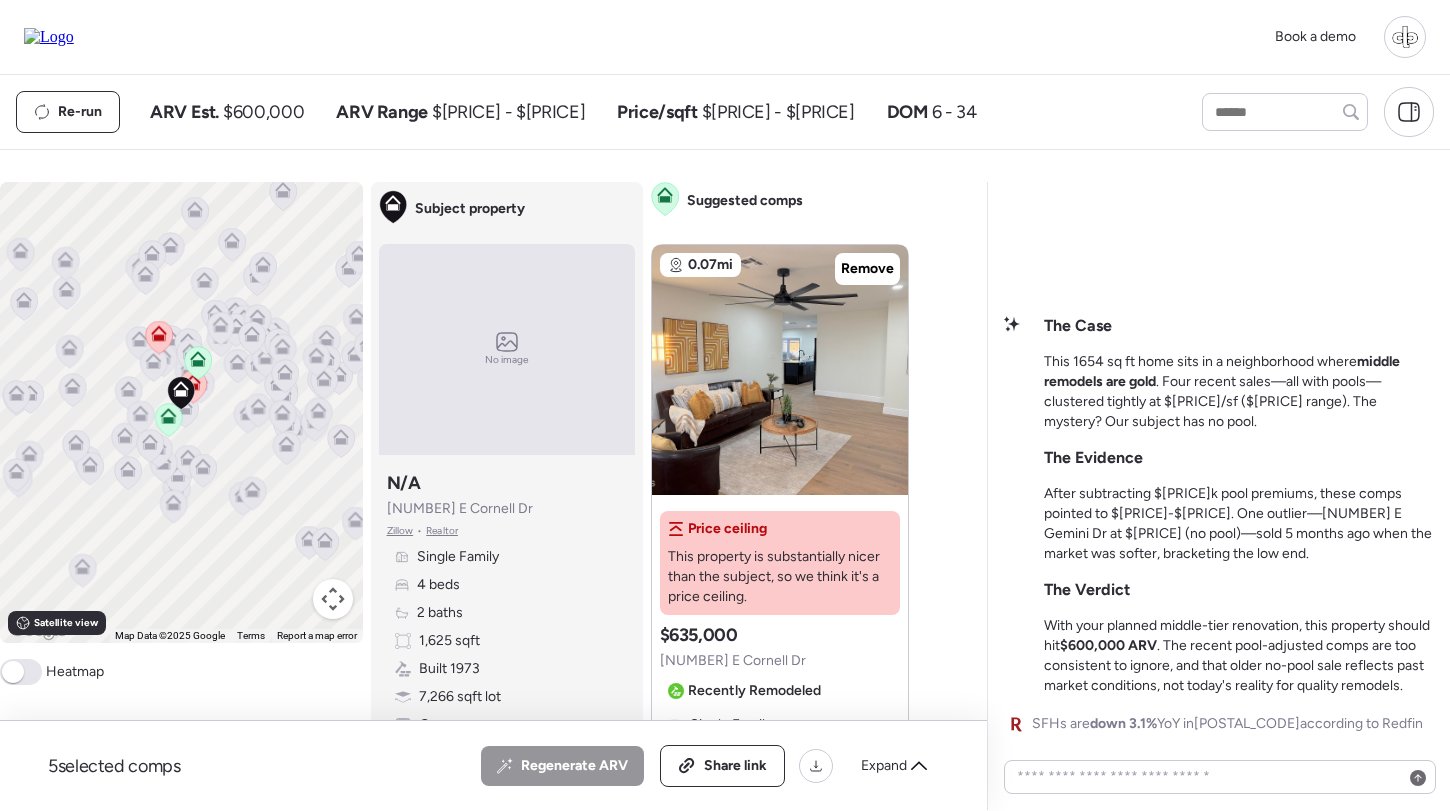 scroll, scrollTop: 0, scrollLeft: 0, axis: both 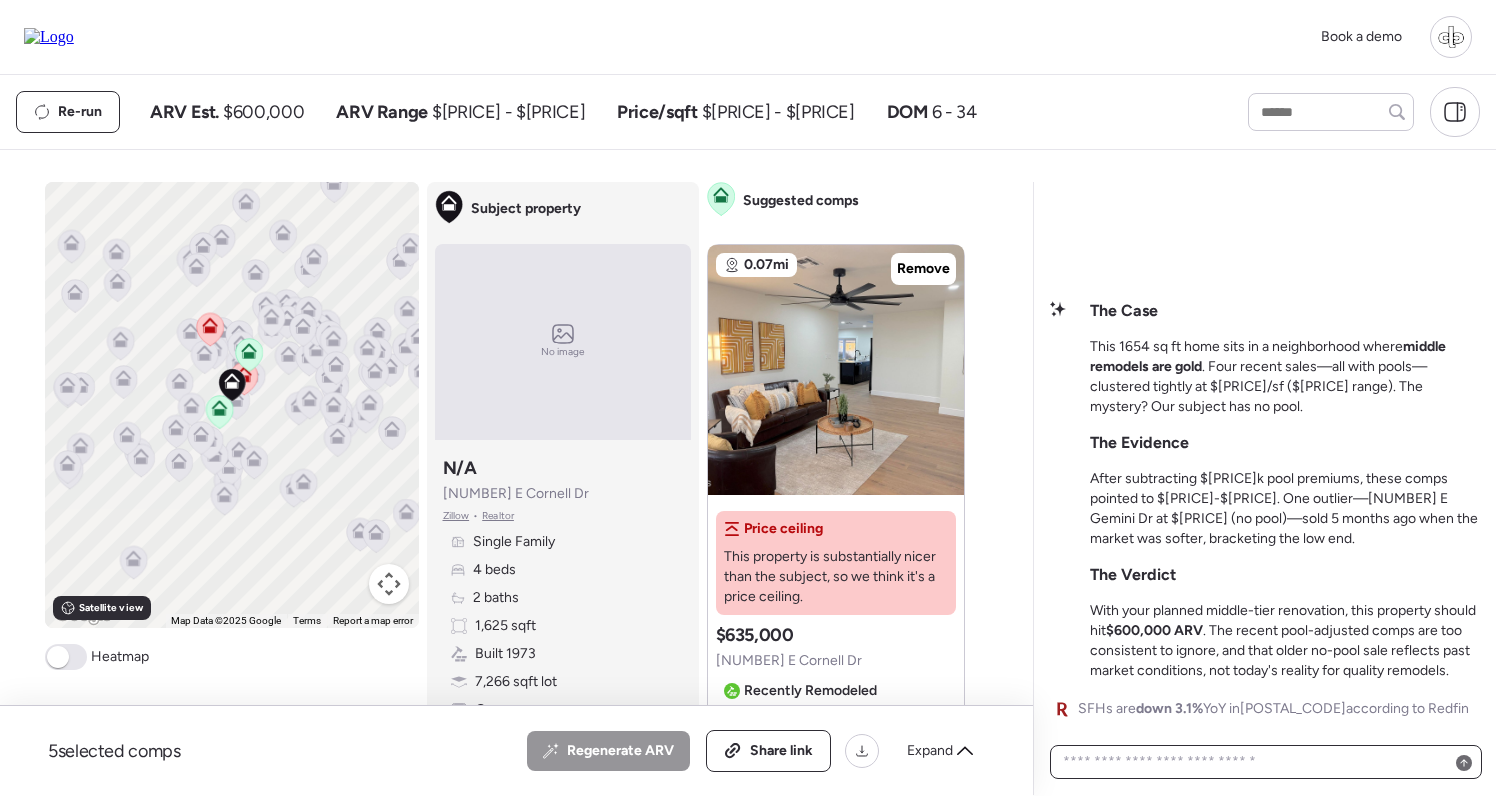 click at bounding box center [1266, 762] 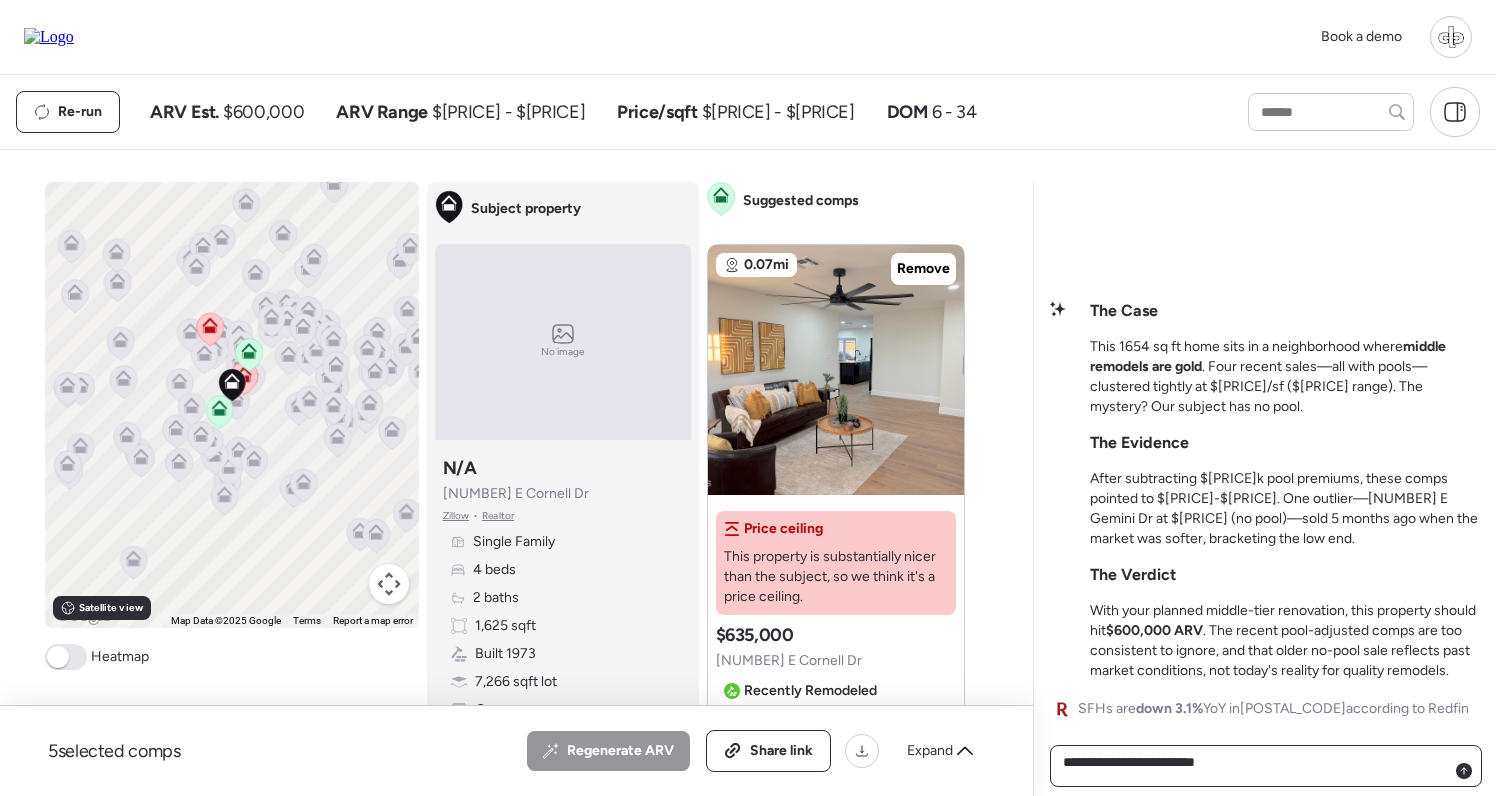 type on "**********" 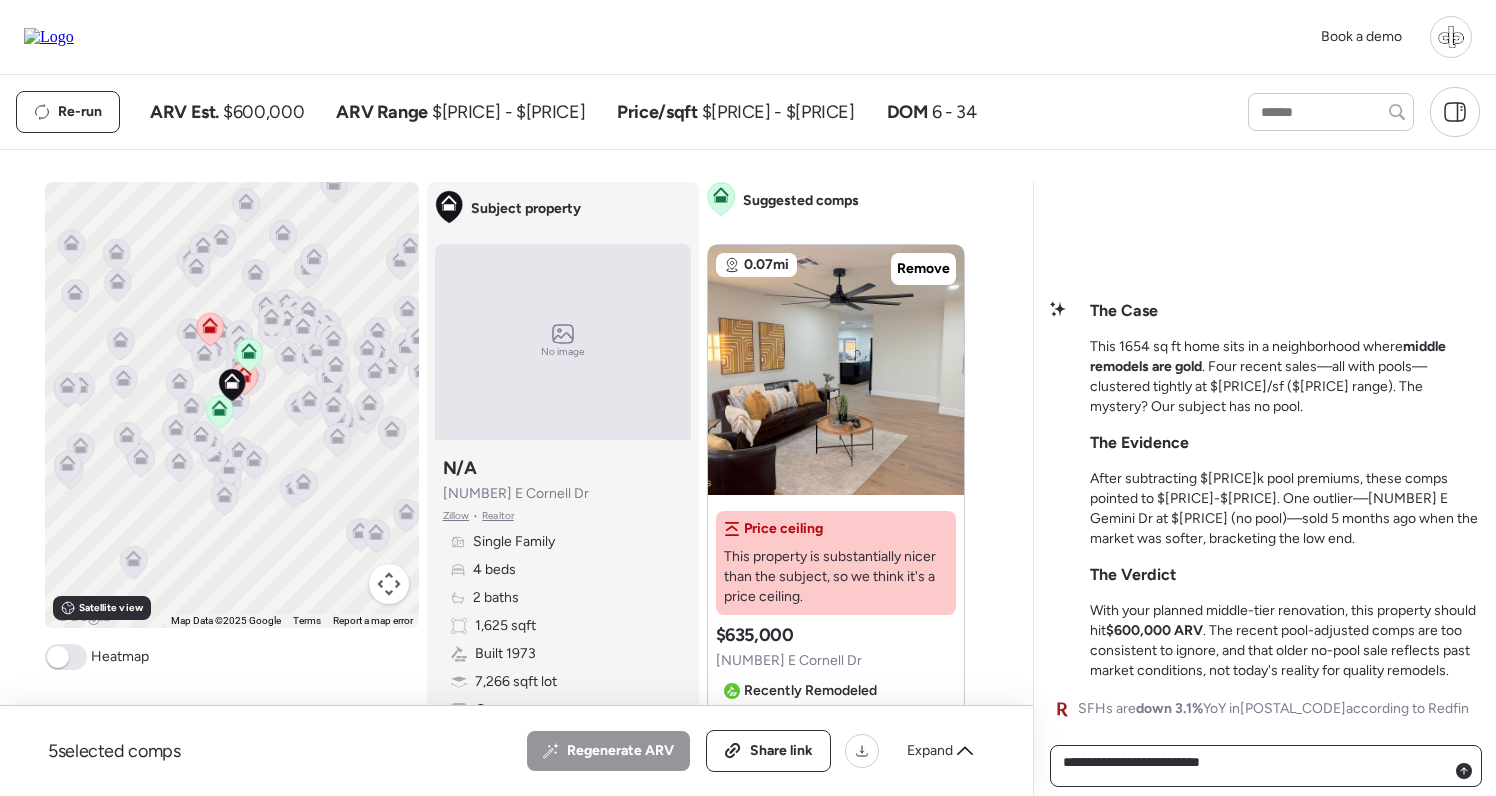 type 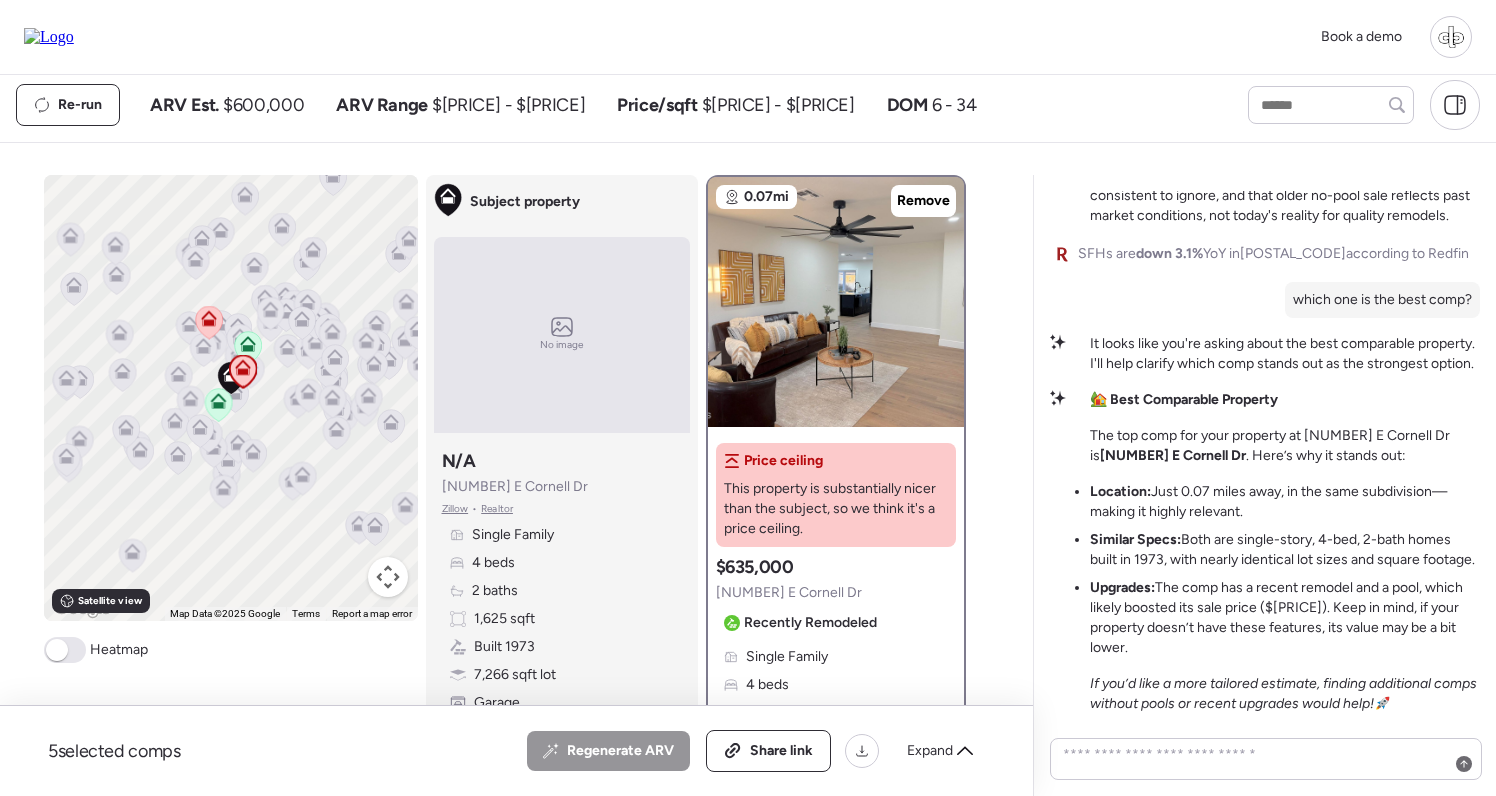 scroll, scrollTop: 12, scrollLeft: 0, axis: vertical 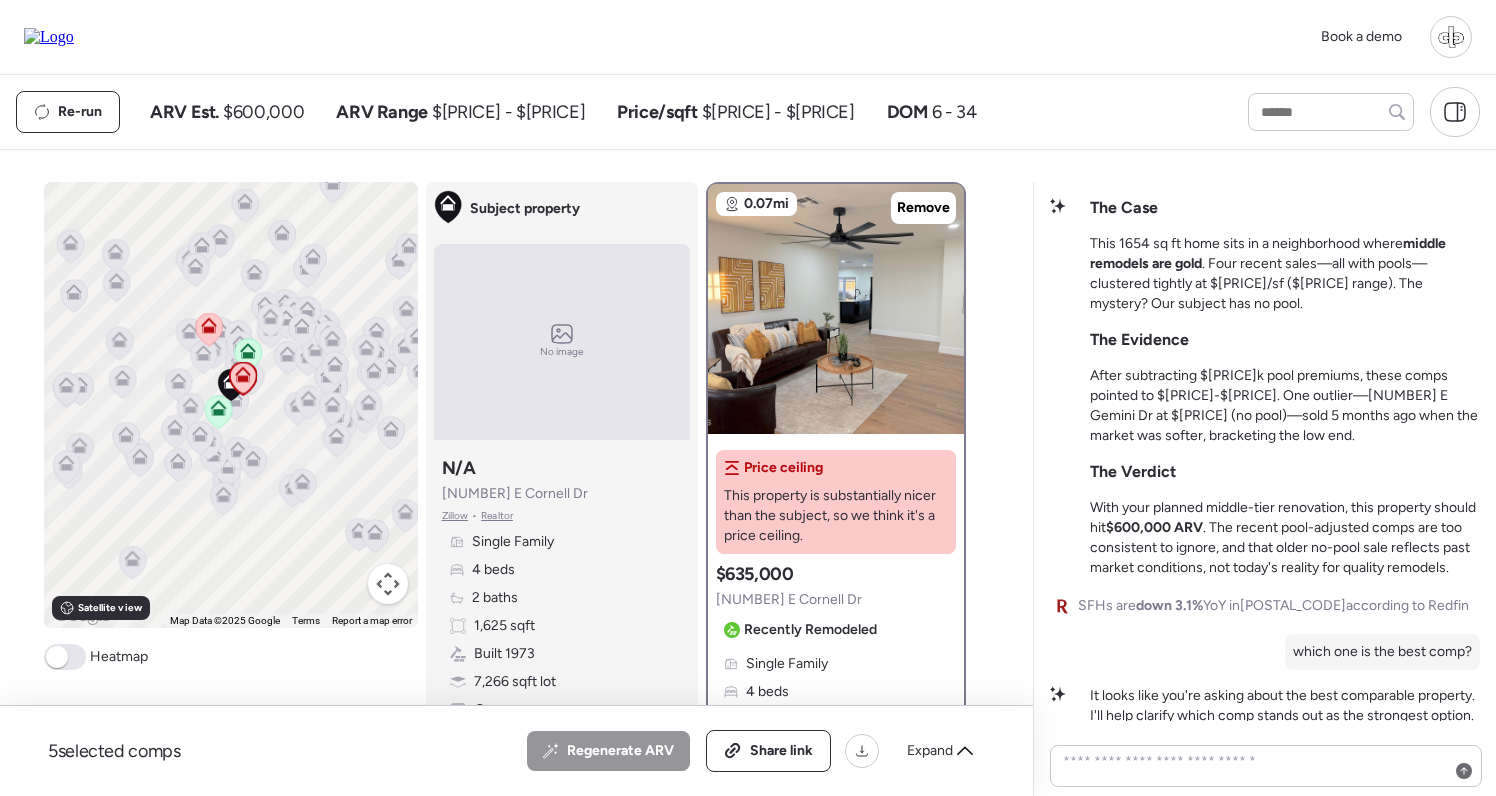 click on "The Case
This 1654 sq ft home sits in a neighborhood where  middle remodels are gold . Four recent sales—all with pools—clustered tightly at $378-$384/sf ($635k range). The mystery? Our subject has no pool.
The Evidence
After subtracting $30k pool premiums, these comps pointed to $590k-$610k. One outlier—1910 E Gemini Dr at $491k (no pool)—sold 5 months ago when the market was softer, bracketing the low end.
The Verdict
With your planned middle-tier renovation, this property should hit  $600,000 ARV . The recent pool-adjusted comps are too consistent to ignore, and that older no-pool sale reflects past market conditions, not today's reality for quality remodels.
SFHs are  down   3.1%  YoY in  85283  according to Redfin which one is the best comp?
It looks like you're asking about the best comparable property. I'll help clarify which comp stands out as the strongest option.
🏡 Best Comparable Property
The top comp for your property at 1917 E Cornell Dr is  1936 E Cornell Dr" at bounding box center [1265, 632] 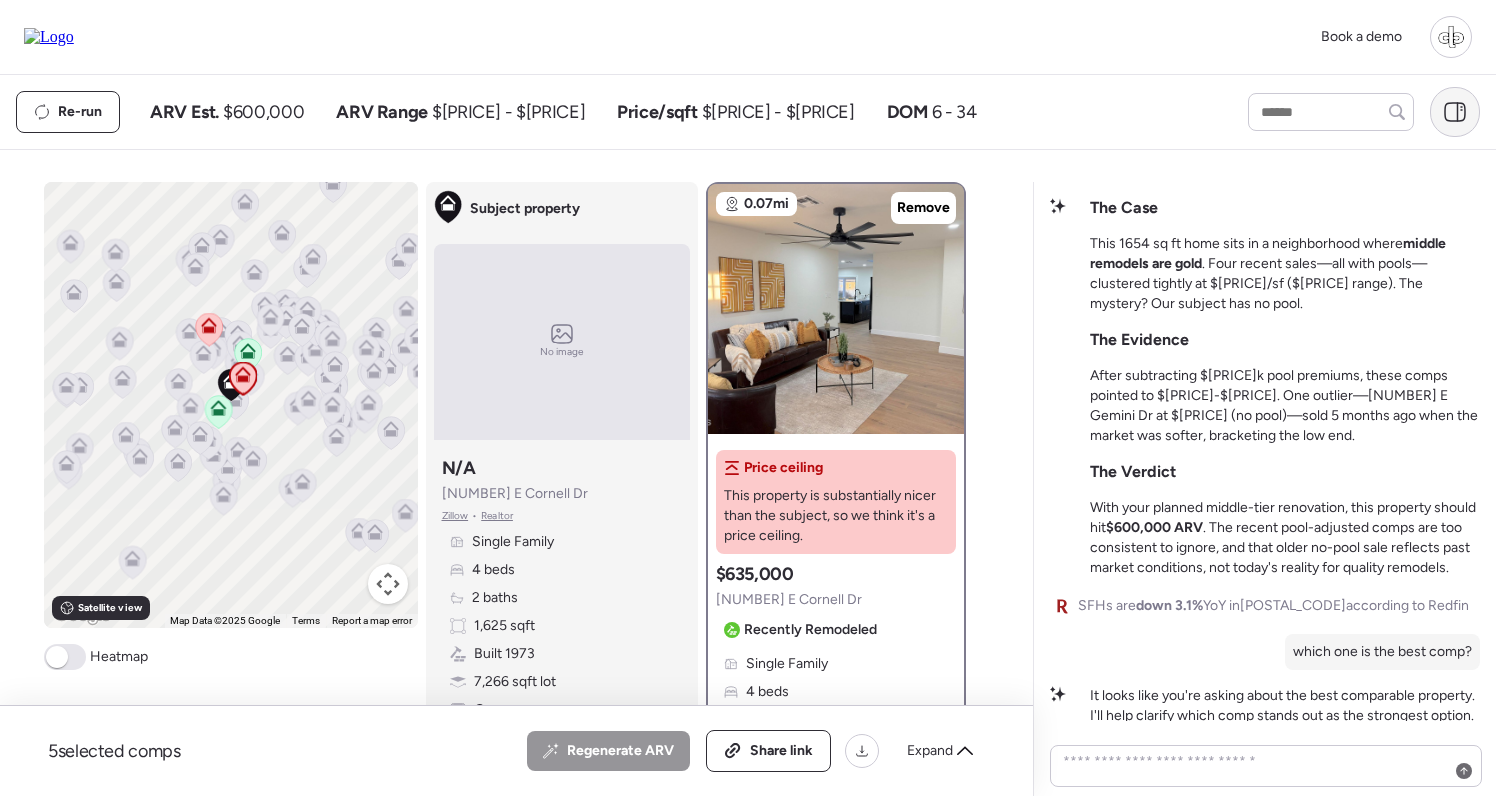 click 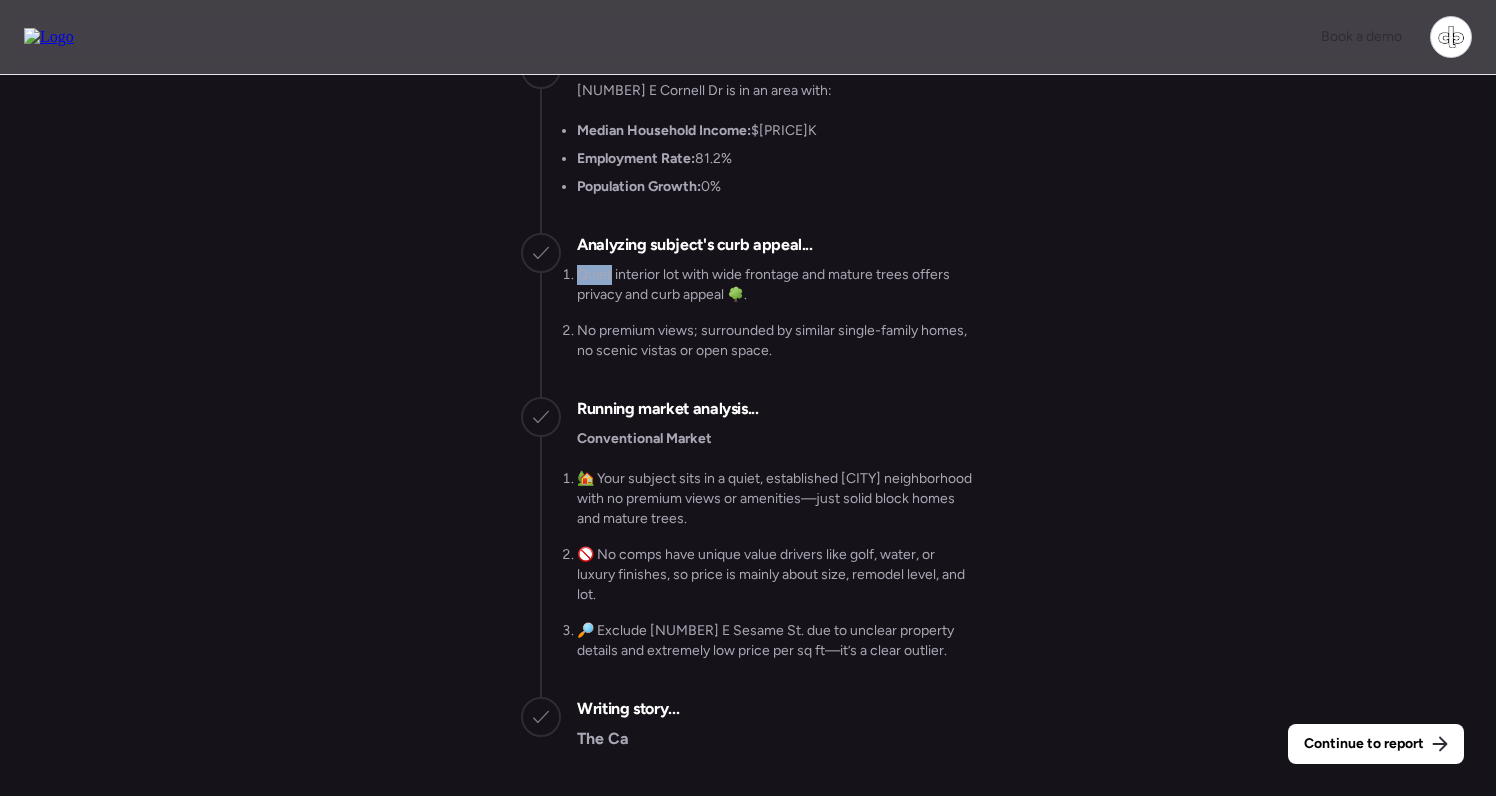 click on "Continue to report Gathering all comps... I found 100 possible comps near 1917 E Cornell Dr, Tempe, AZ 85283
Getting Redfin market data... SFHs are  down 3.1%  YoY in 85283 according to Redfin
Getting US Census Bureau data... 1917 E Cornell Dr is in an area with:
Median Household Income:  $126K
Employment Rate:  81.2%
Population Growth:  0%
Analyzing subject's curb appeal...
Quiet interior lot with wide frontage and mature trees offers privacy and curb appeal 🌳.
No premium views; surrounded by similar single-family homes, no scenic vistas or open space.
Running market analysis... Conventional Market
🏡 Your subject sits in a quiet, established Tempe neighborhood with no premium views or amenities—just solid block homes and mature trees.
🚫 No comps have unique value drivers like golf, water, or luxury finishes, so price is mainly about size, remodel level, and lot.
Writing story... The Ca" at bounding box center (748, 438) 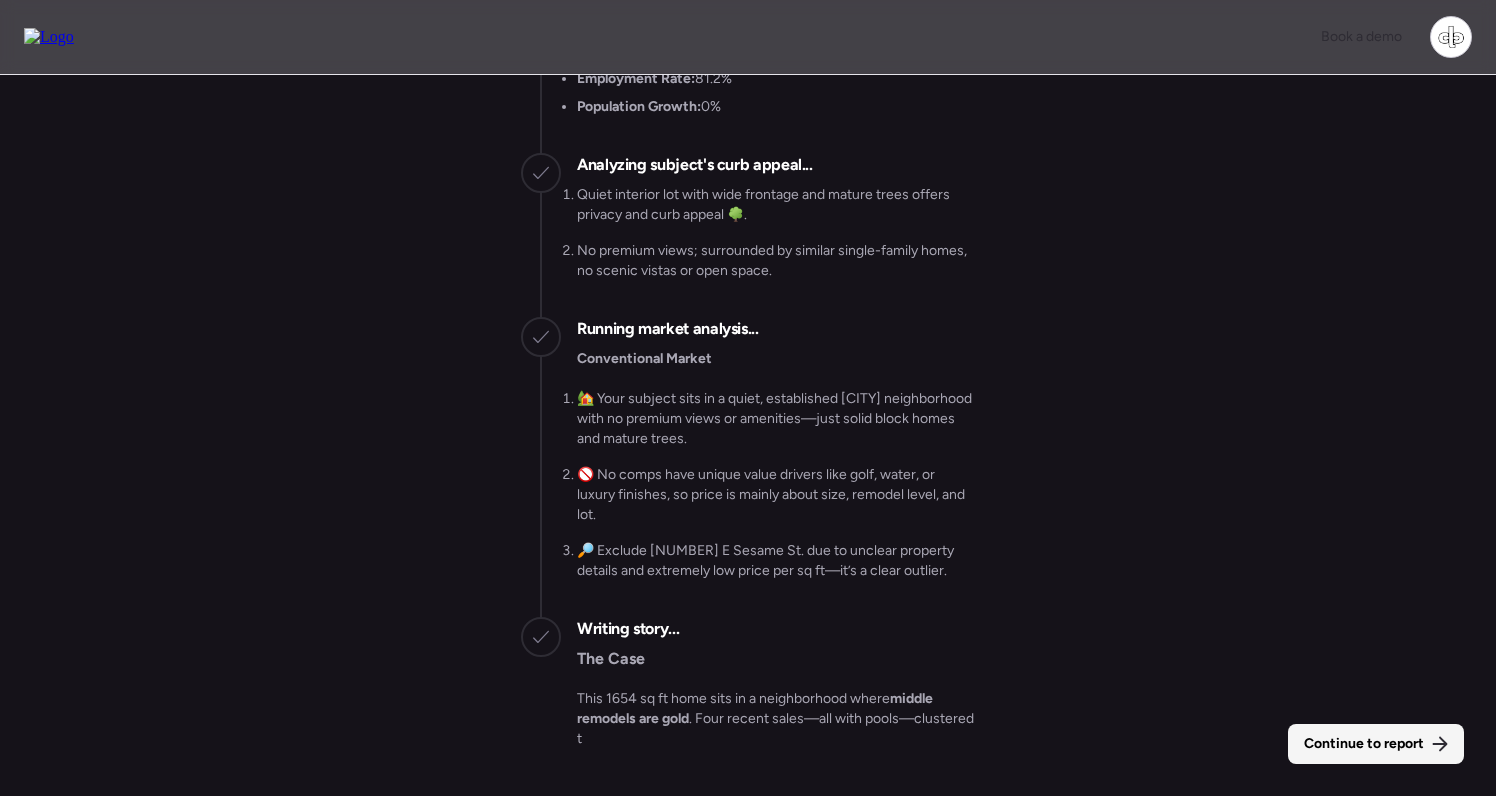 click on "Continue to report" at bounding box center (1364, 744) 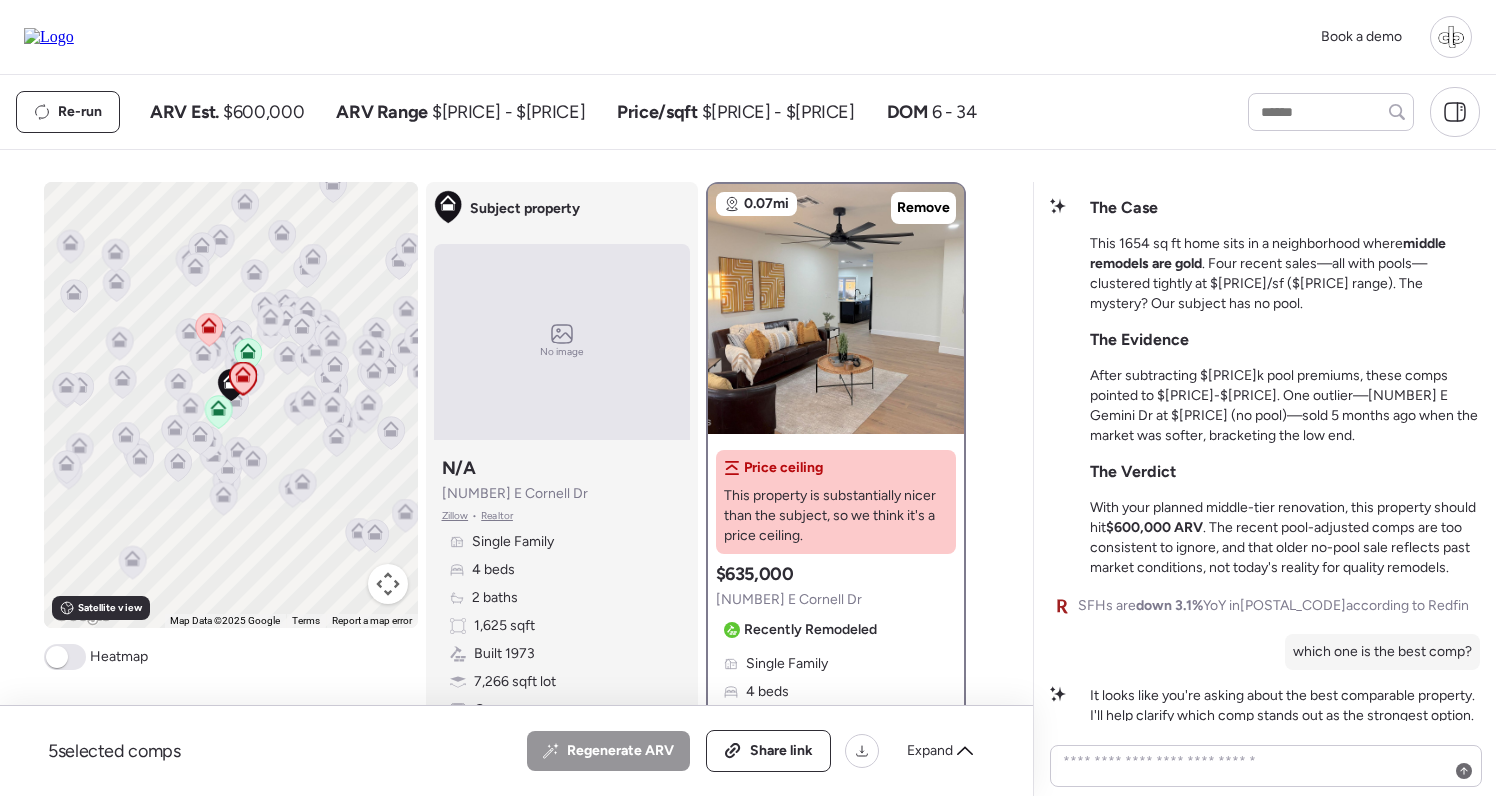 scroll, scrollTop: -1, scrollLeft: 0, axis: vertical 